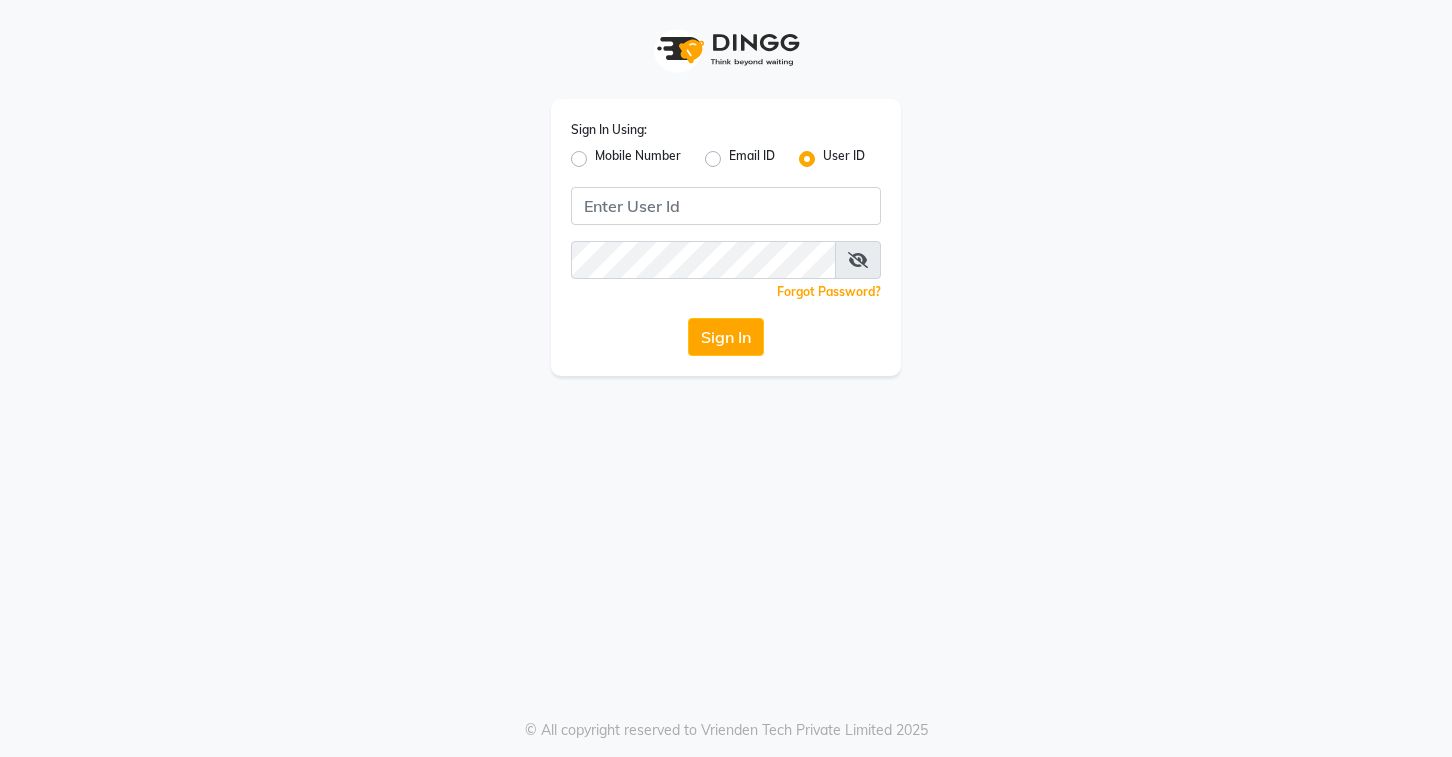 scroll, scrollTop: 0, scrollLeft: 0, axis: both 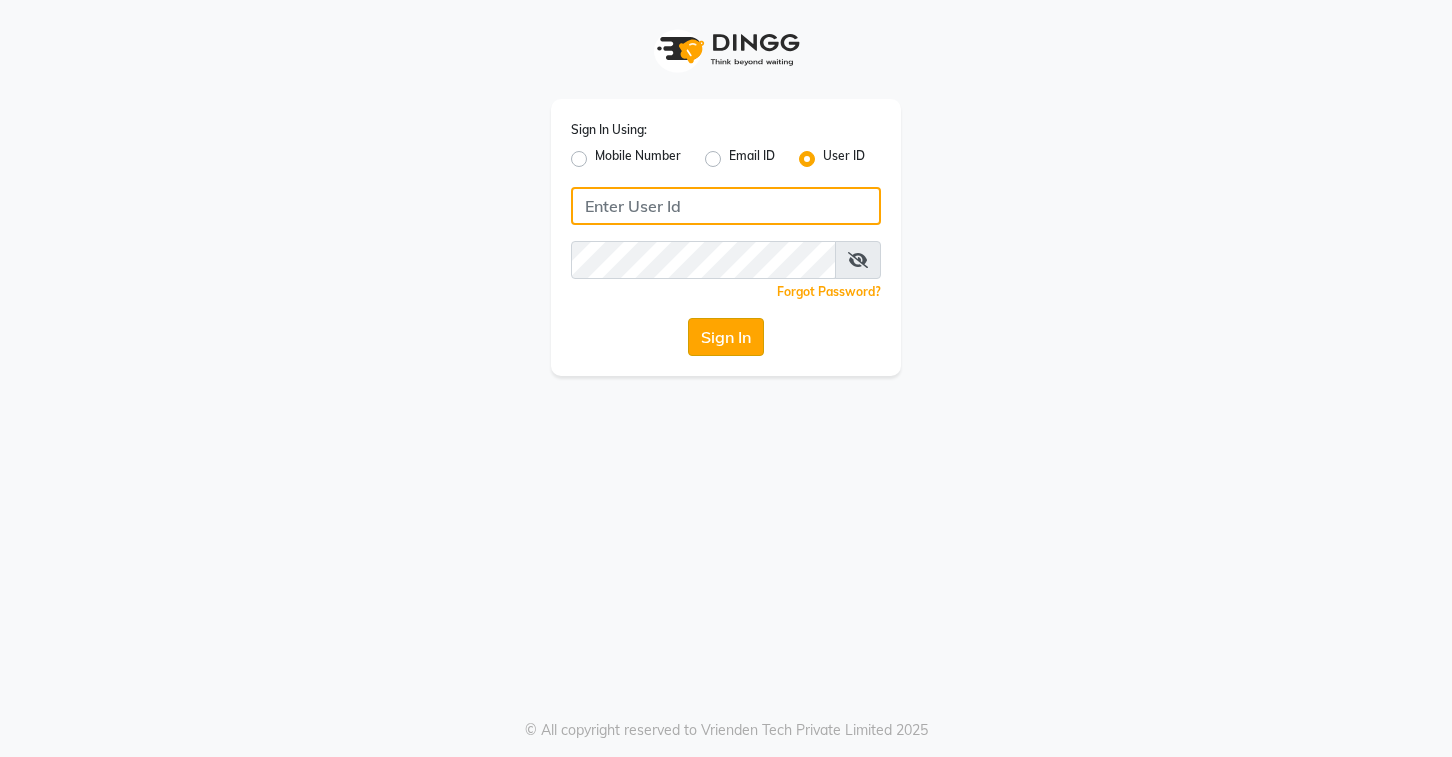 type on "stylettesalon" 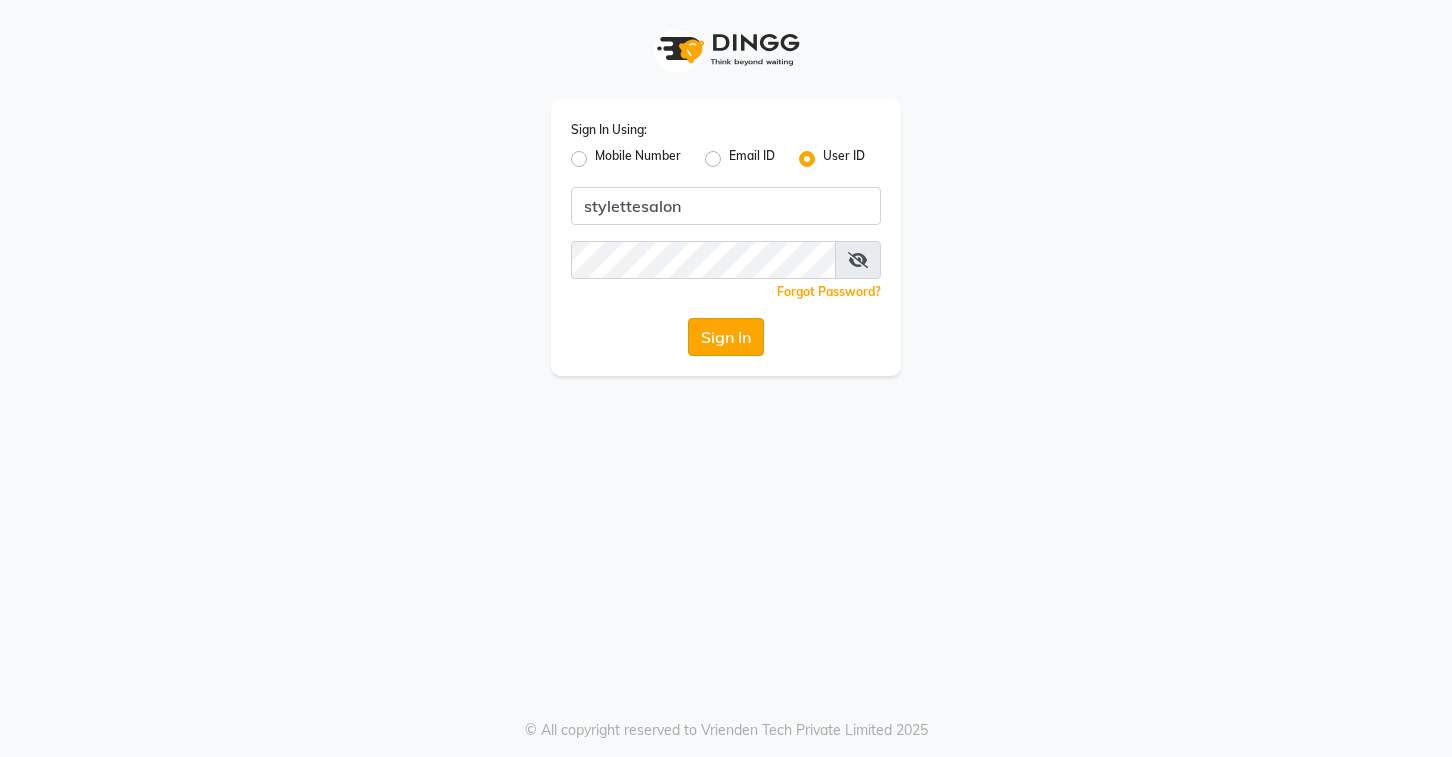 click on "Sign In" 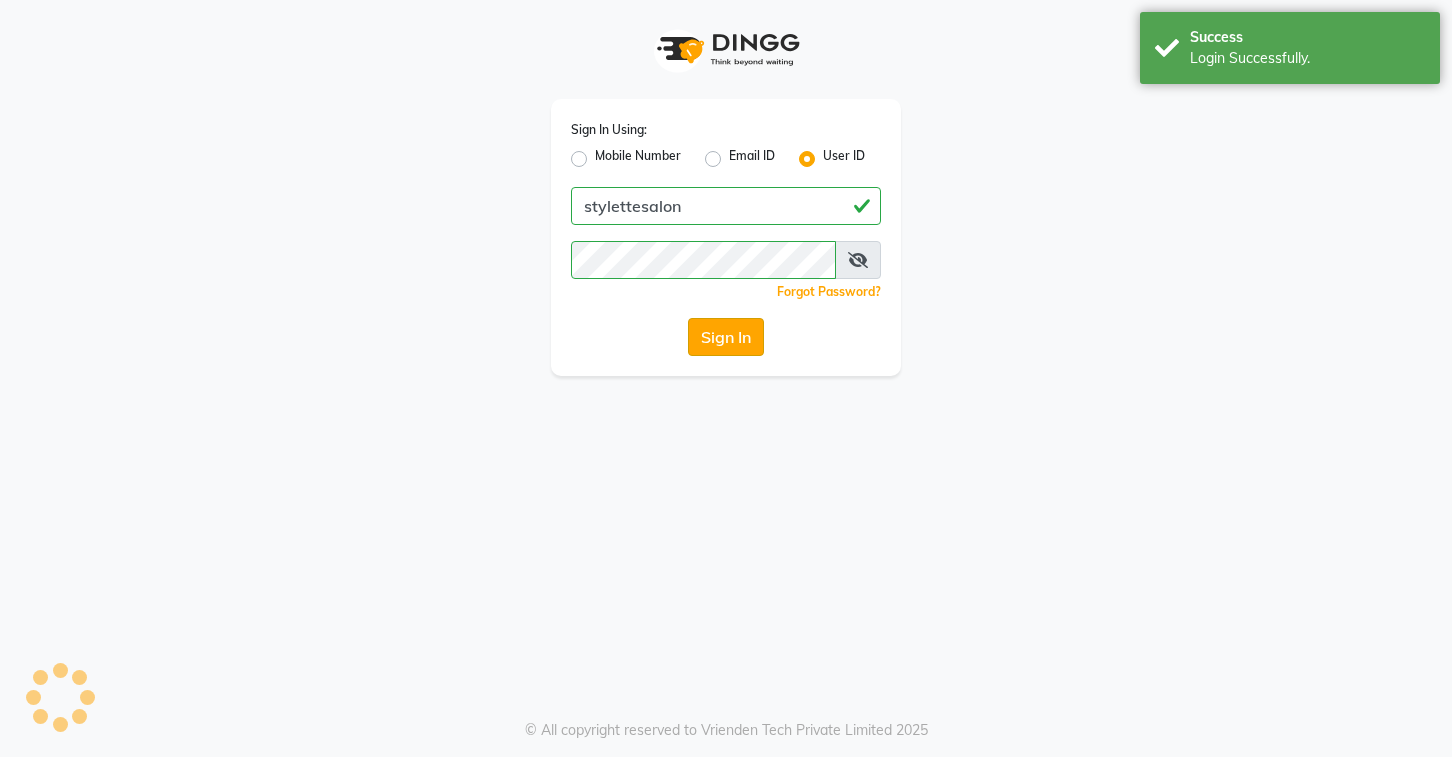 select 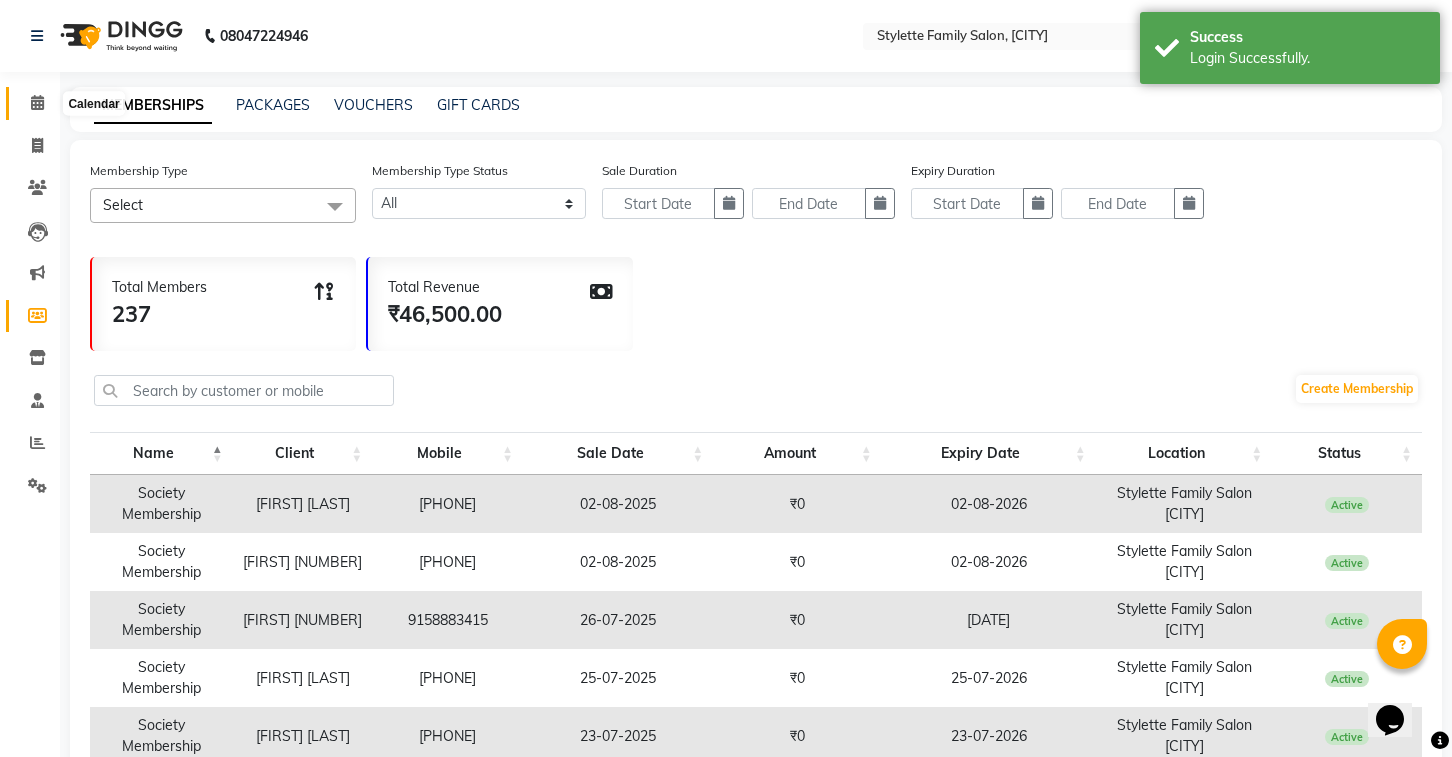 scroll, scrollTop: 0, scrollLeft: 0, axis: both 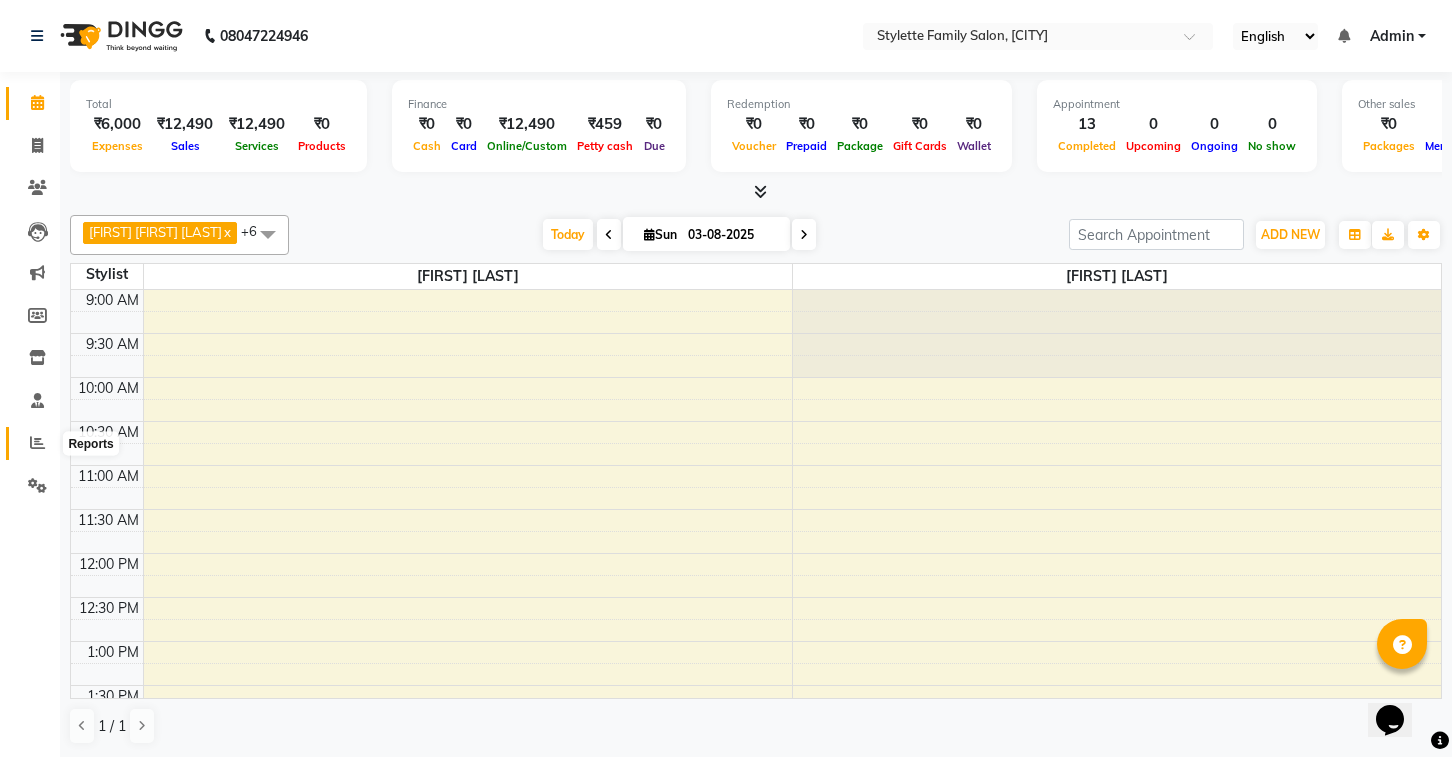 click 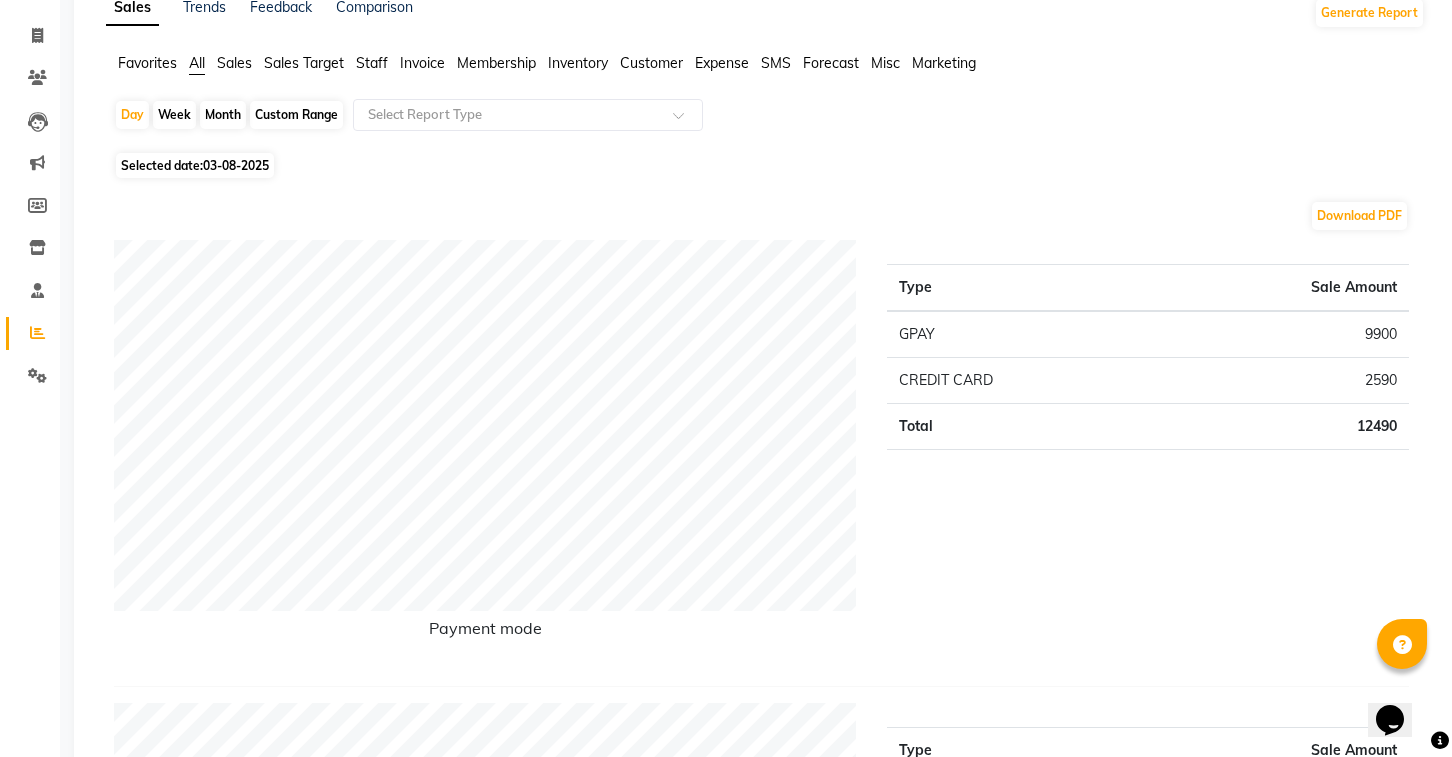 scroll, scrollTop: 0, scrollLeft: 0, axis: both 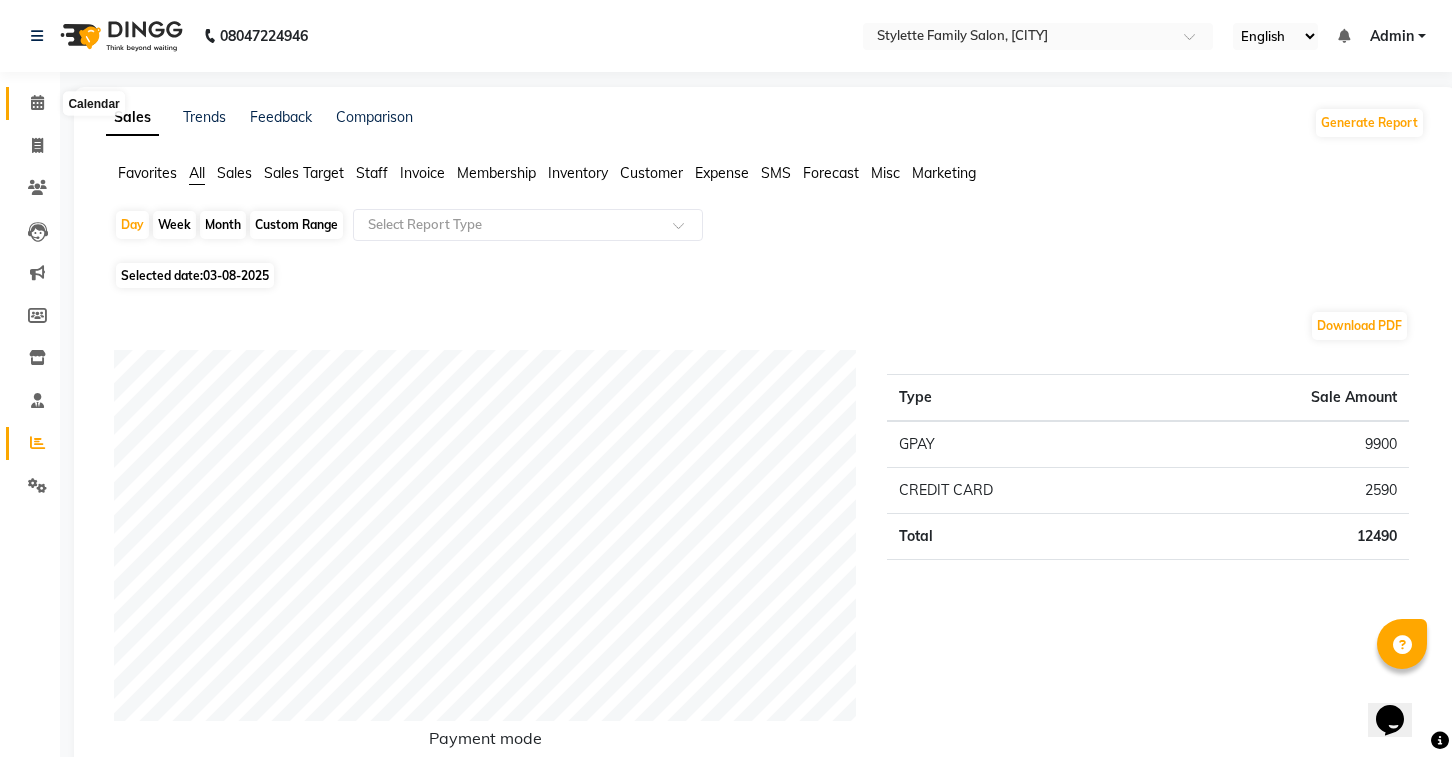 click 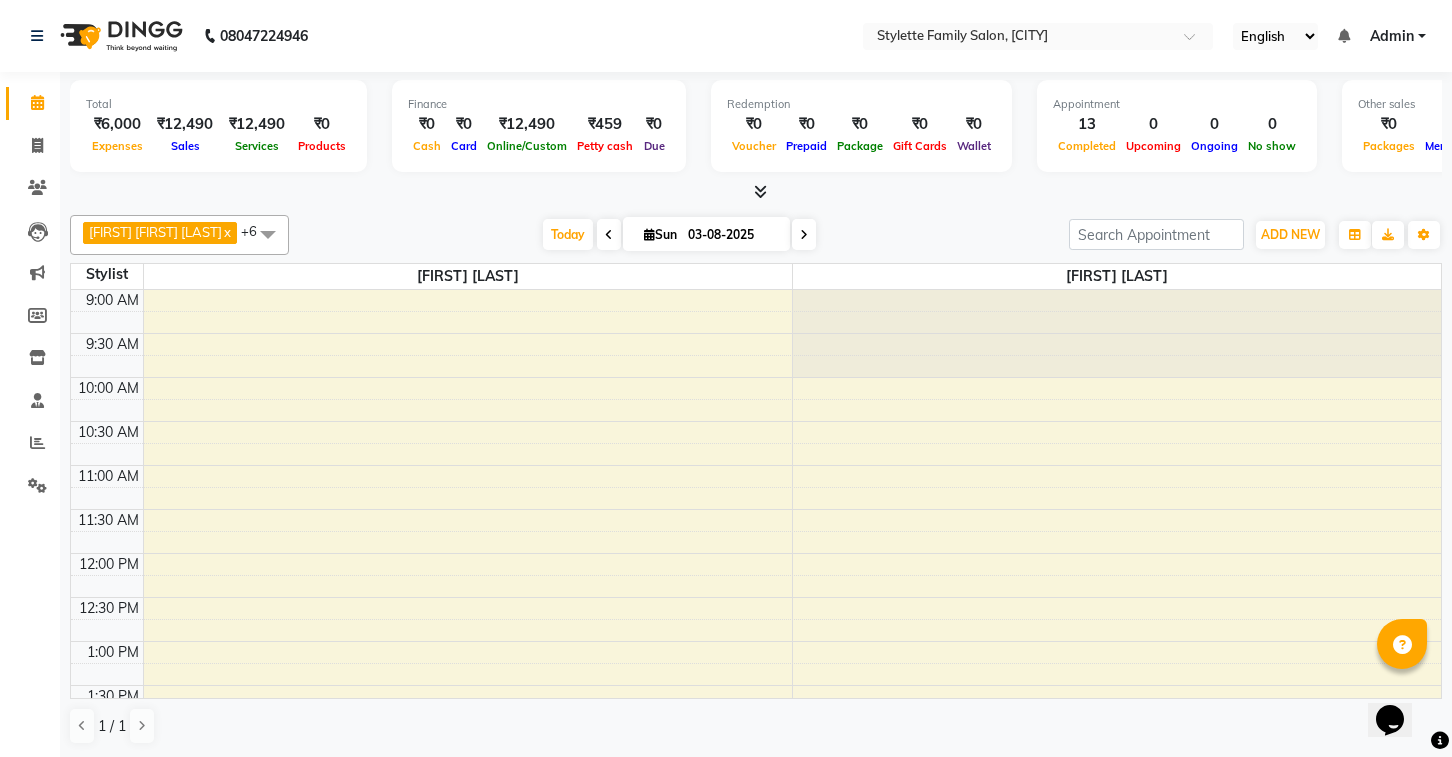 click on "Services" at bounding box center (257, 146) 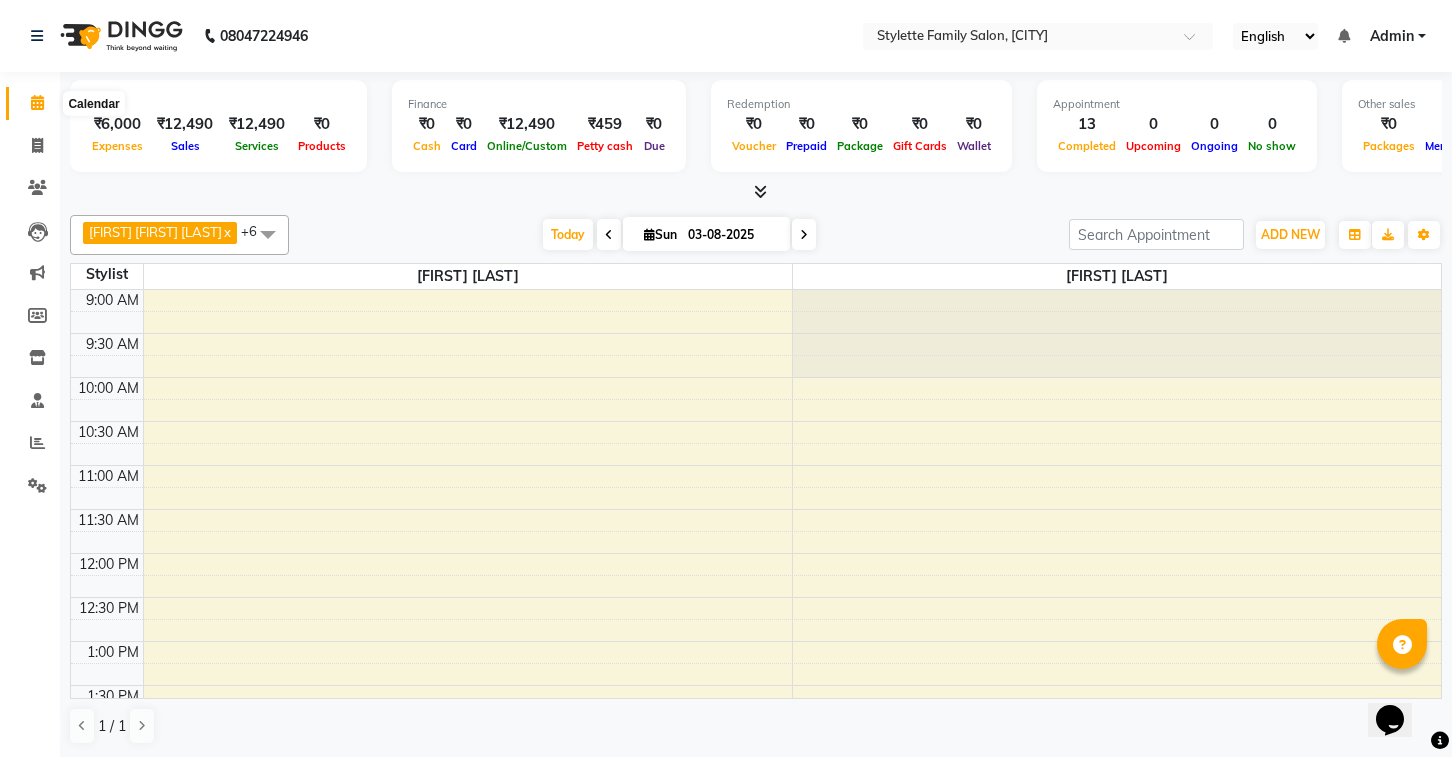 click 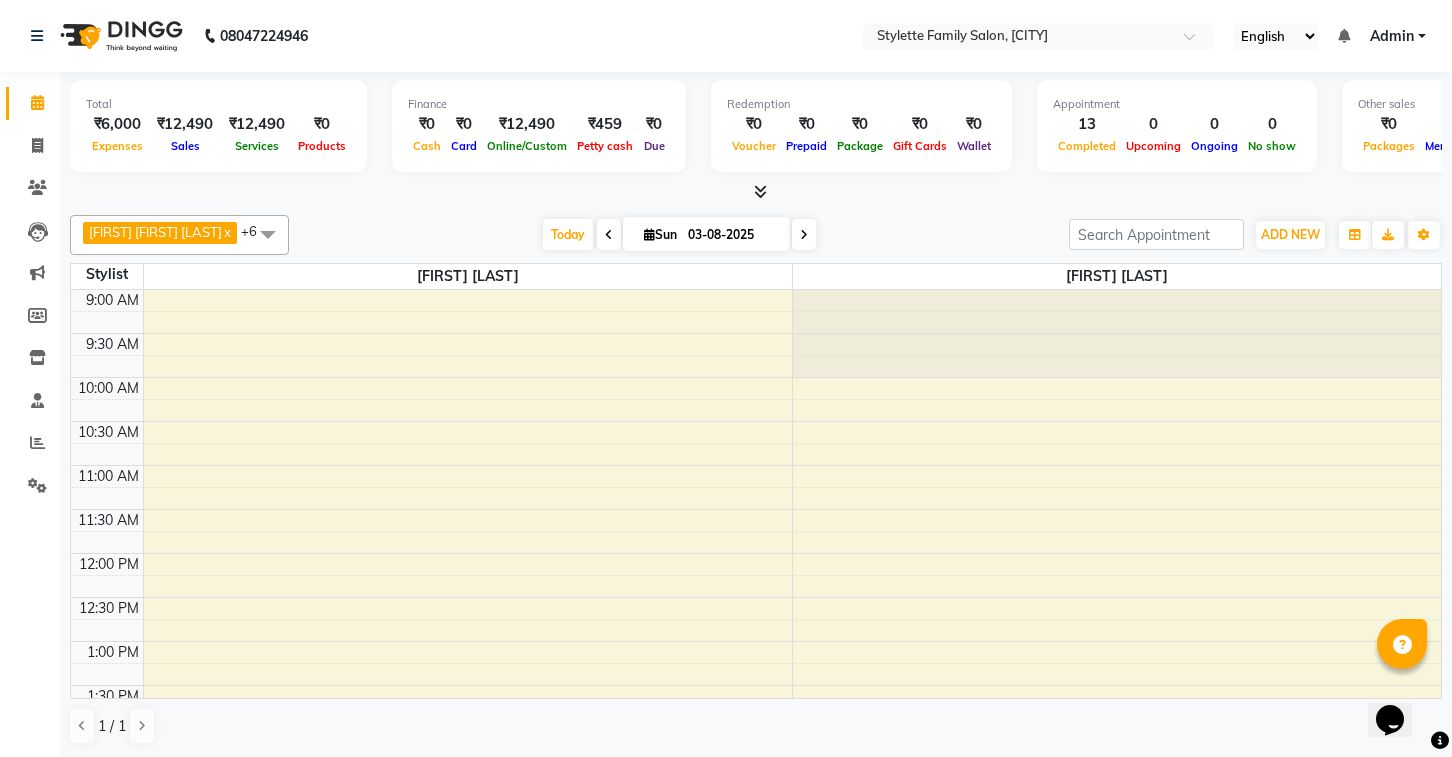 click on "Services" at bounding box center [257, 145] 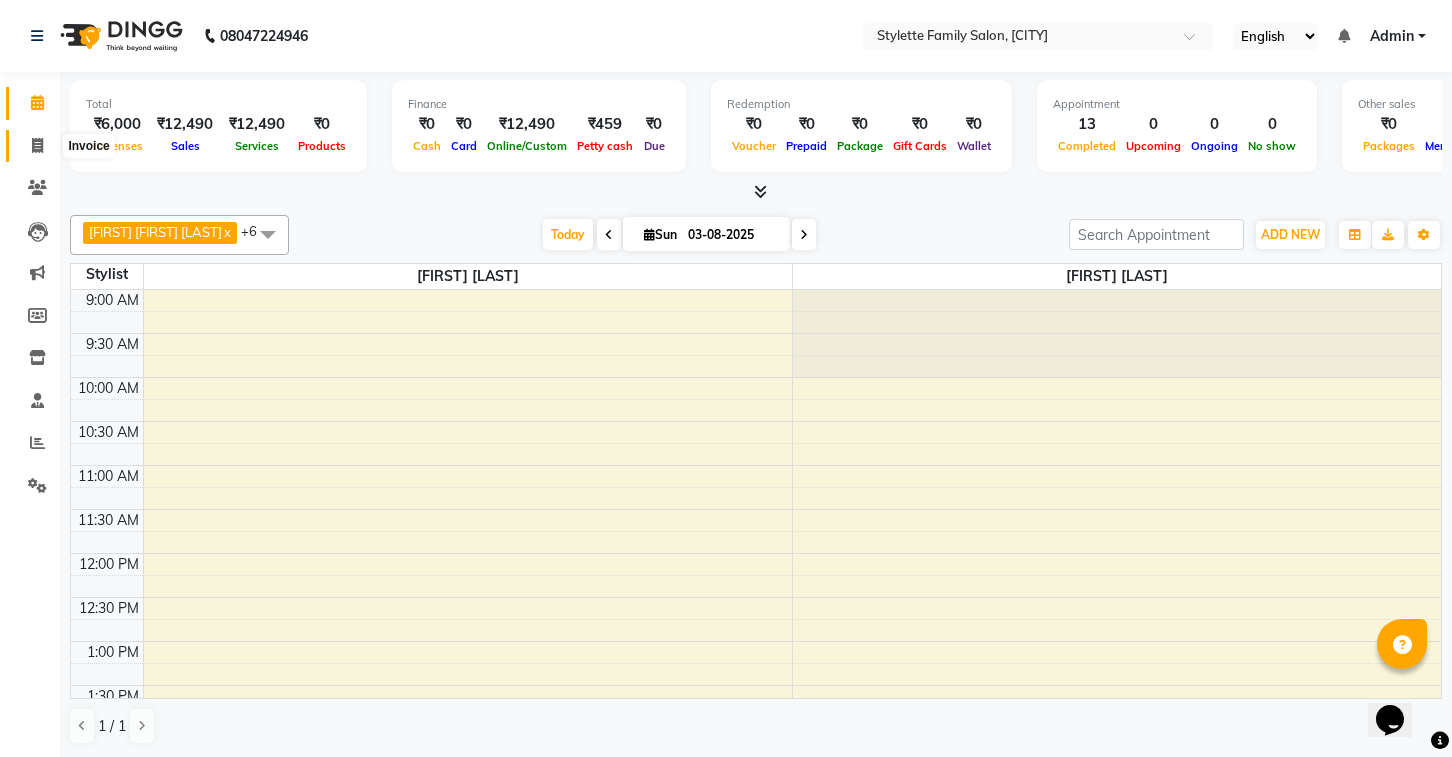 click 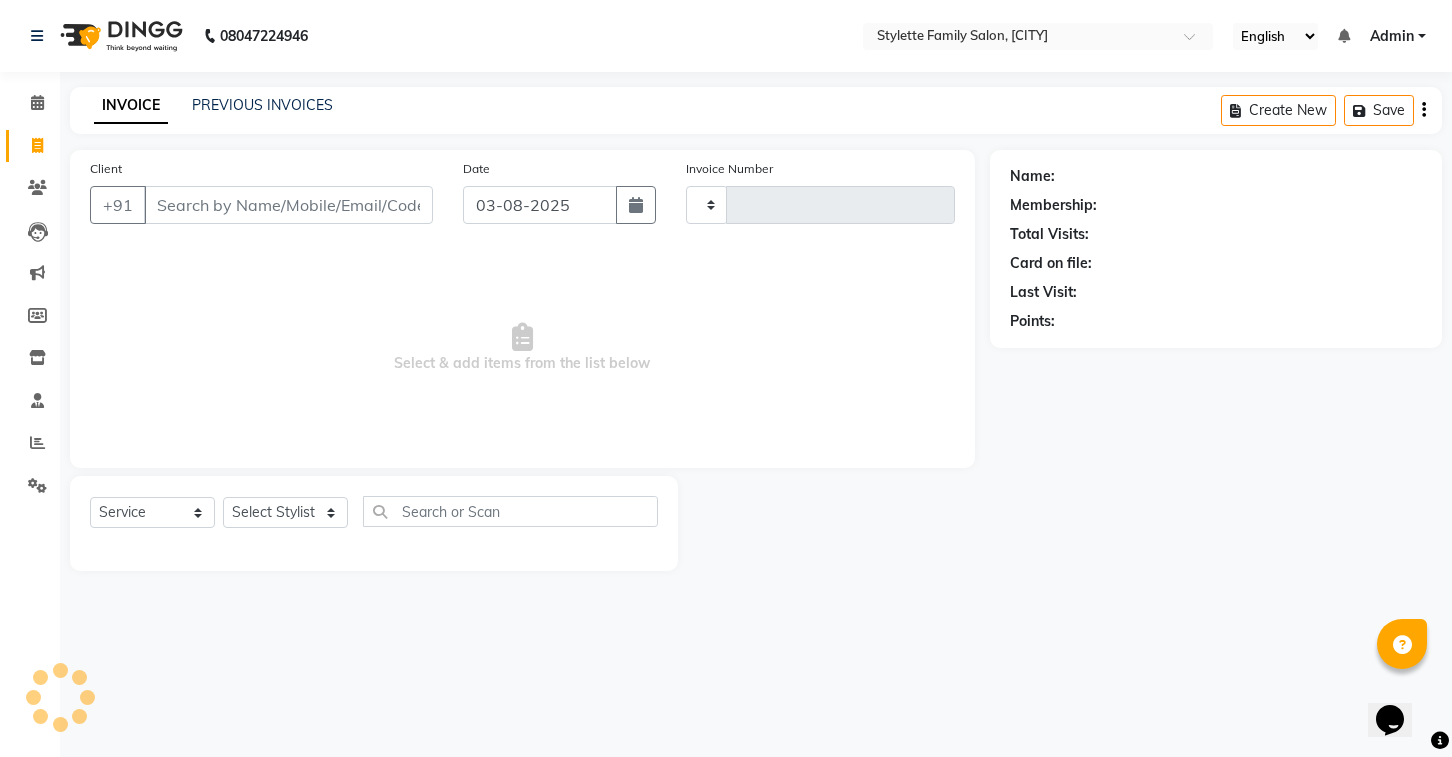 type on "0895" 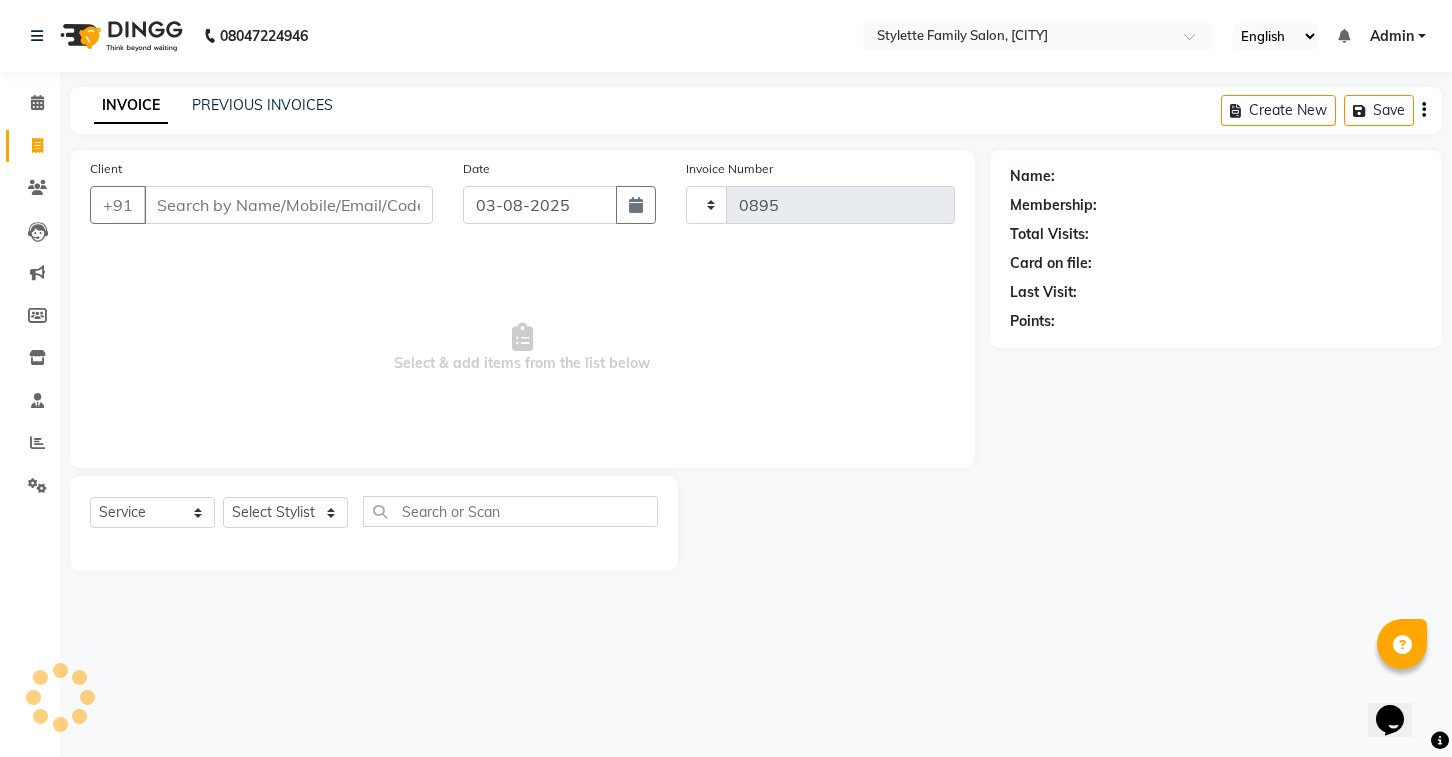 select on "6990" 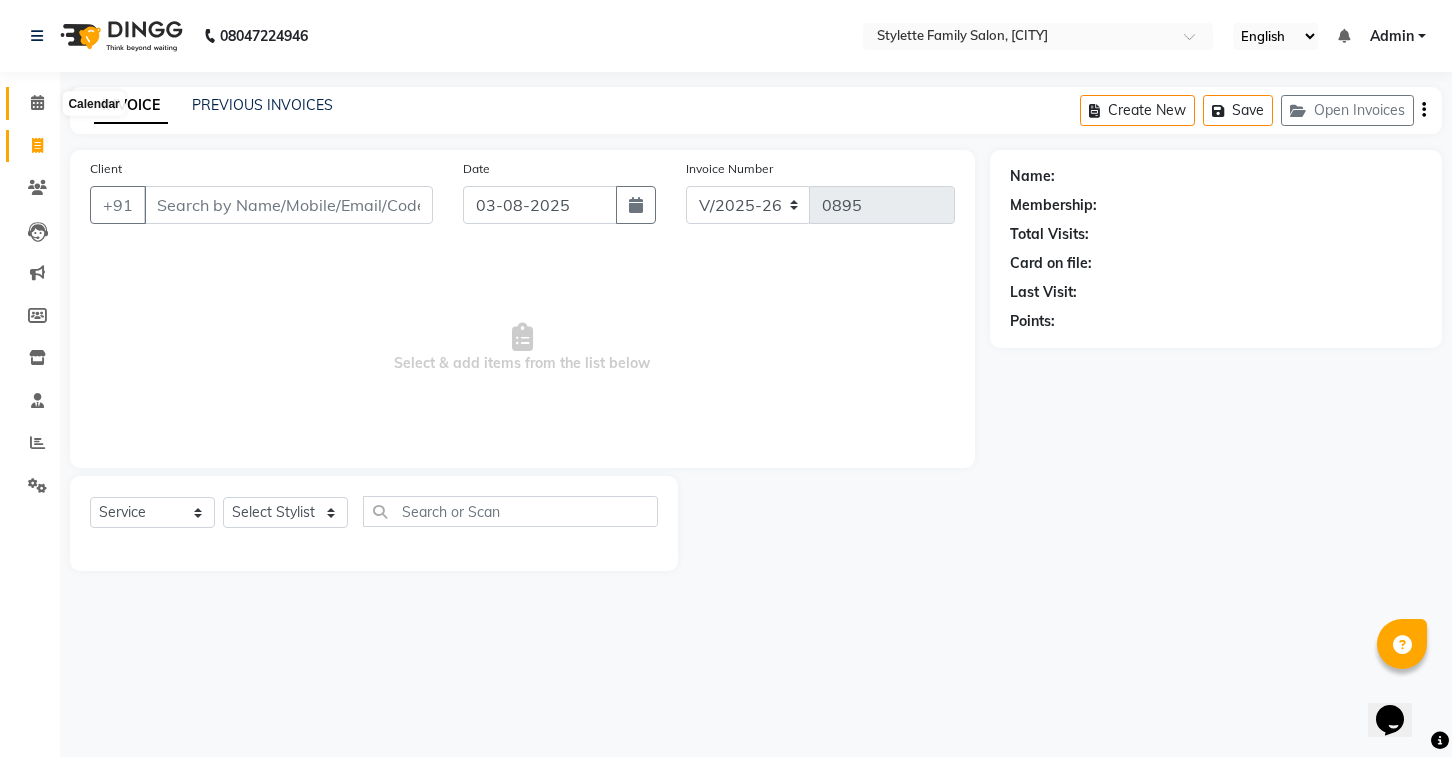 click 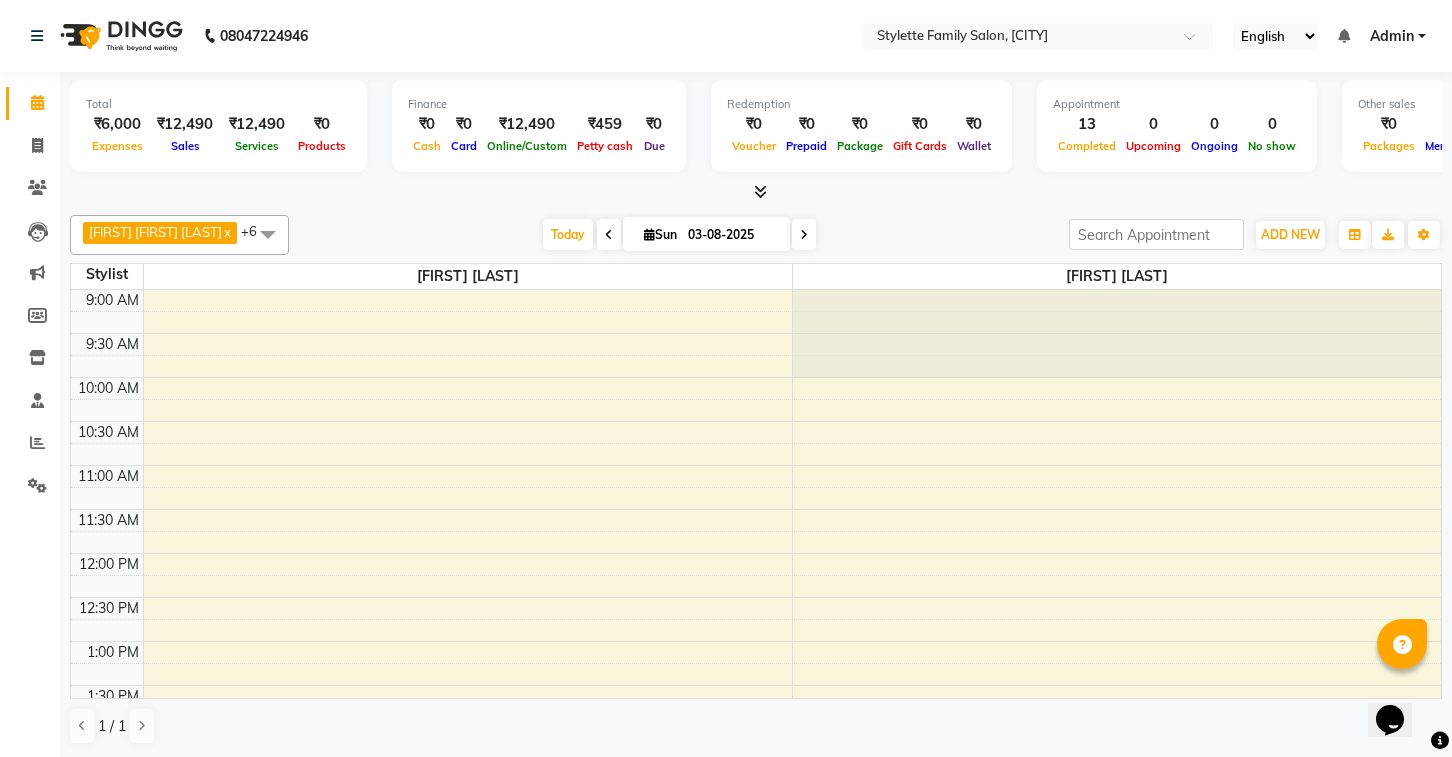 click on "₹6,000" at bounding box center (117, 124) 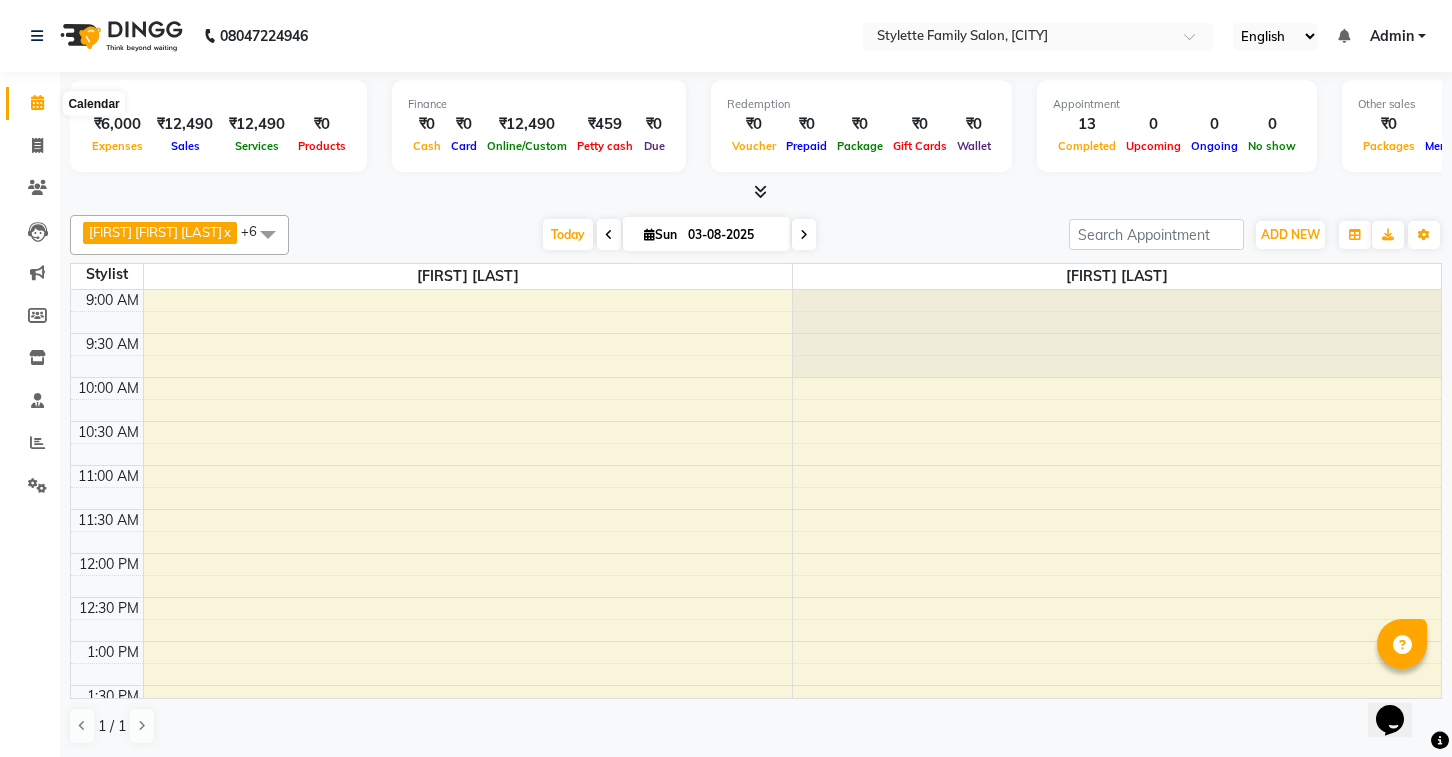 click 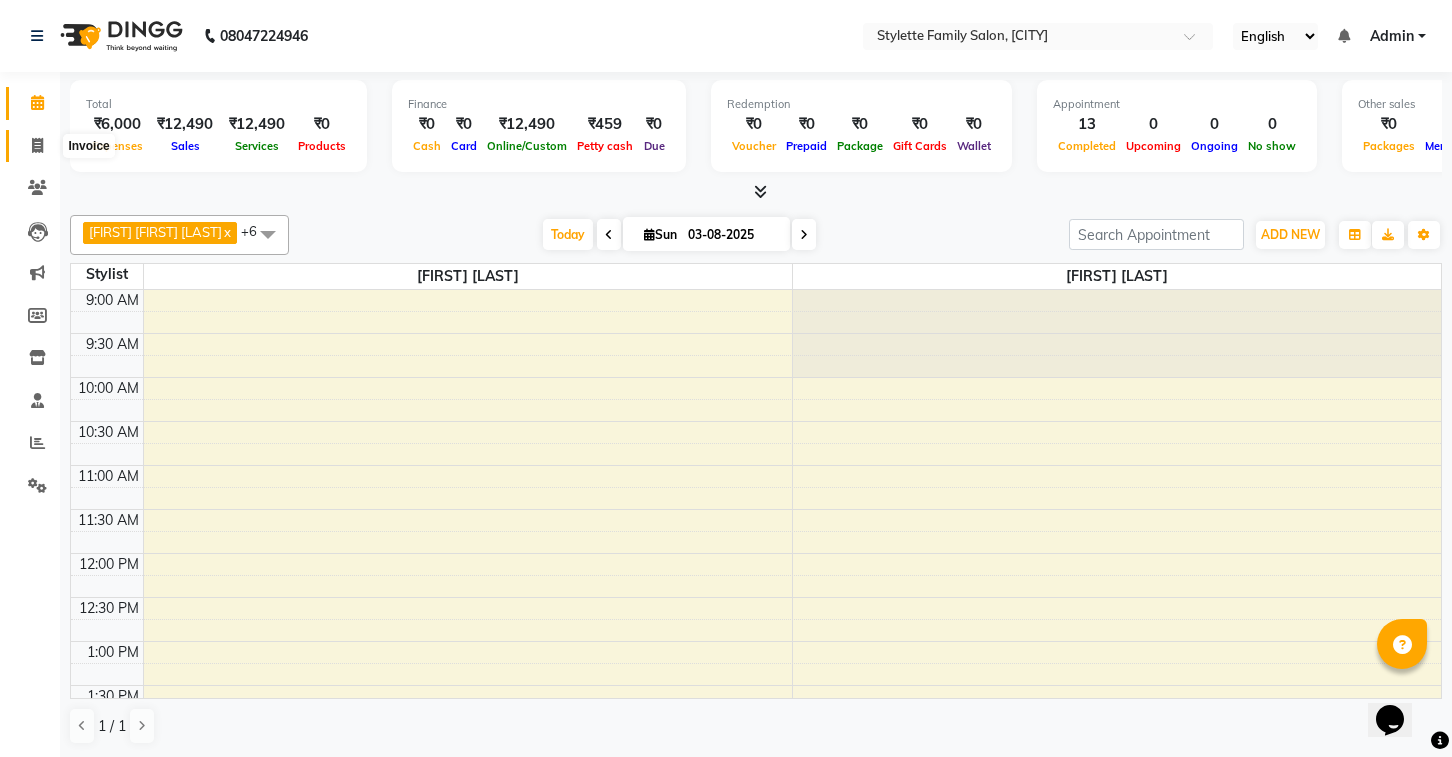 click 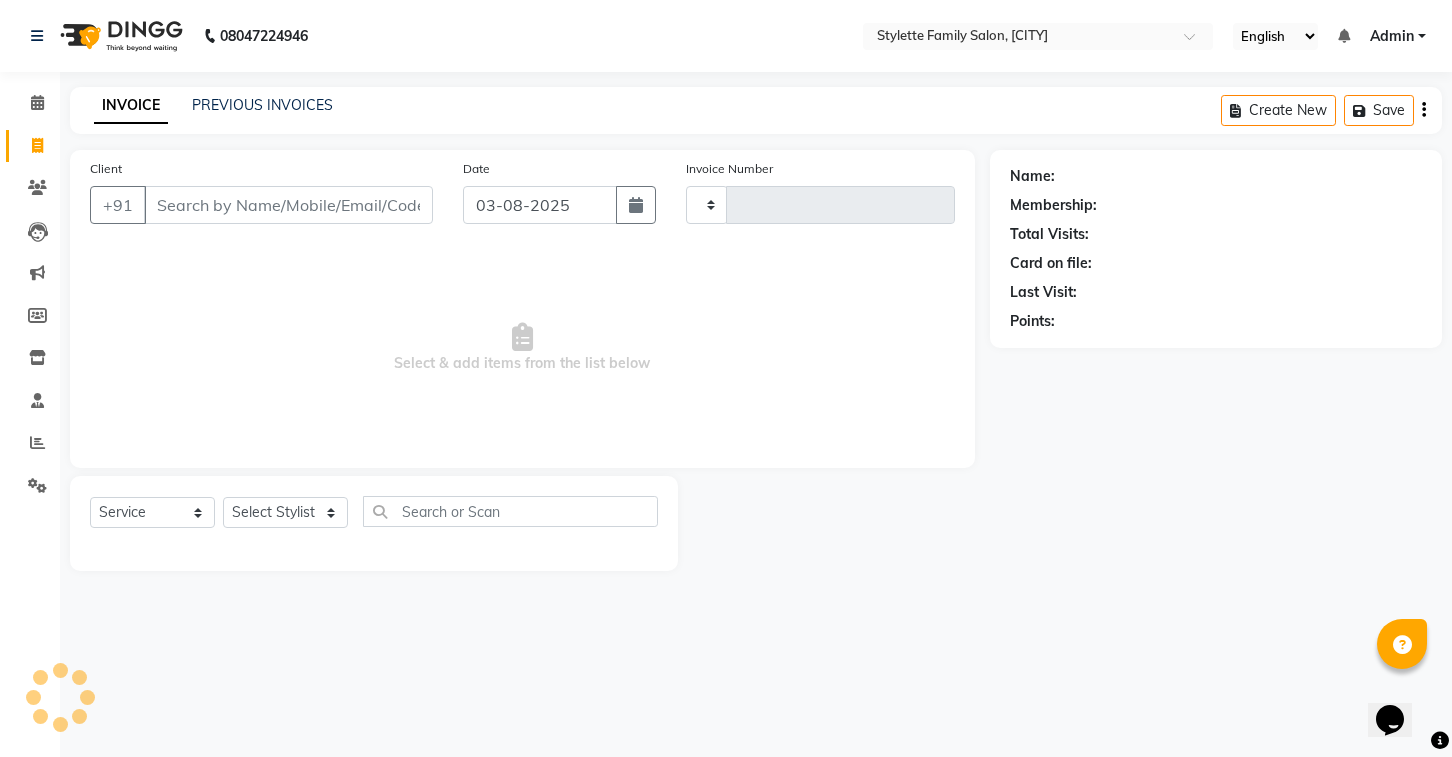 type on "0895" 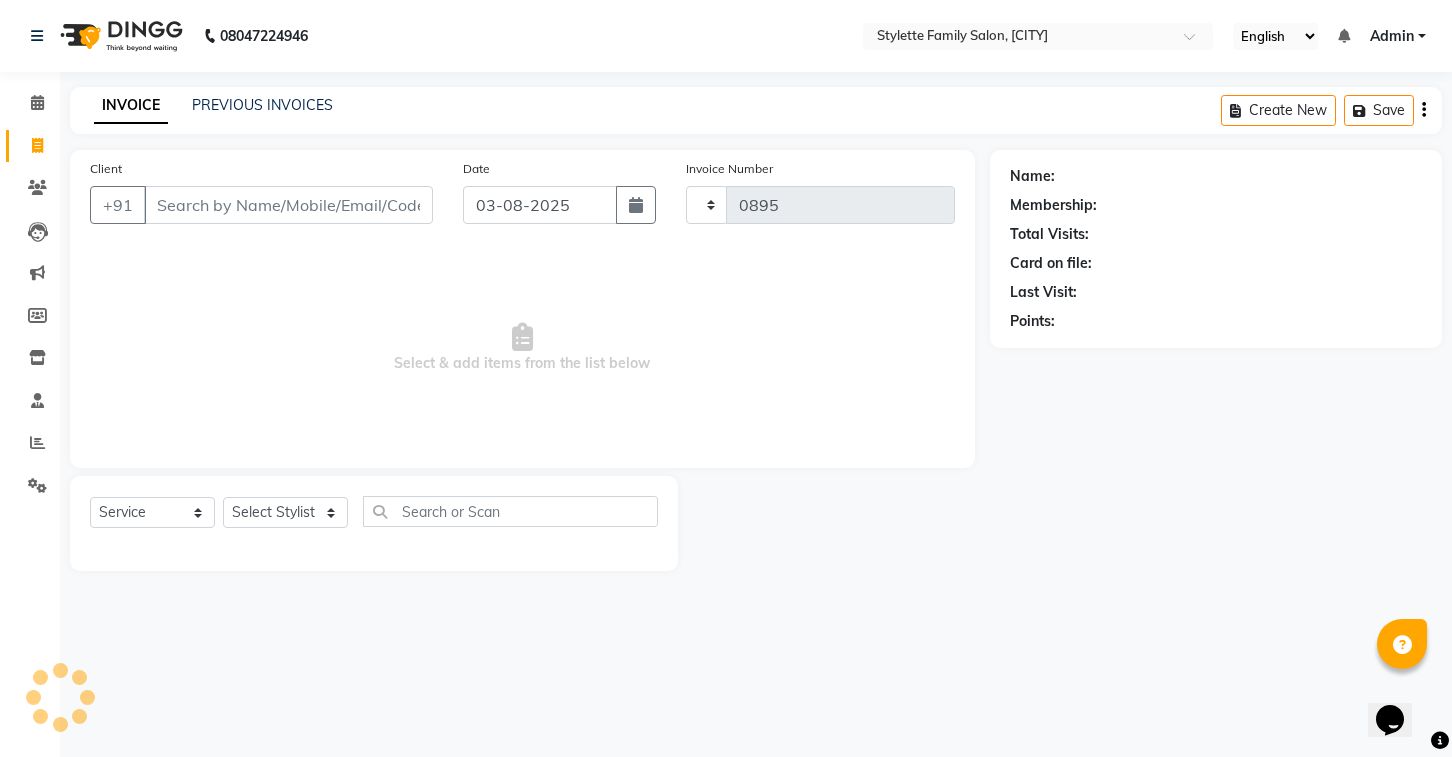 select on "6990" 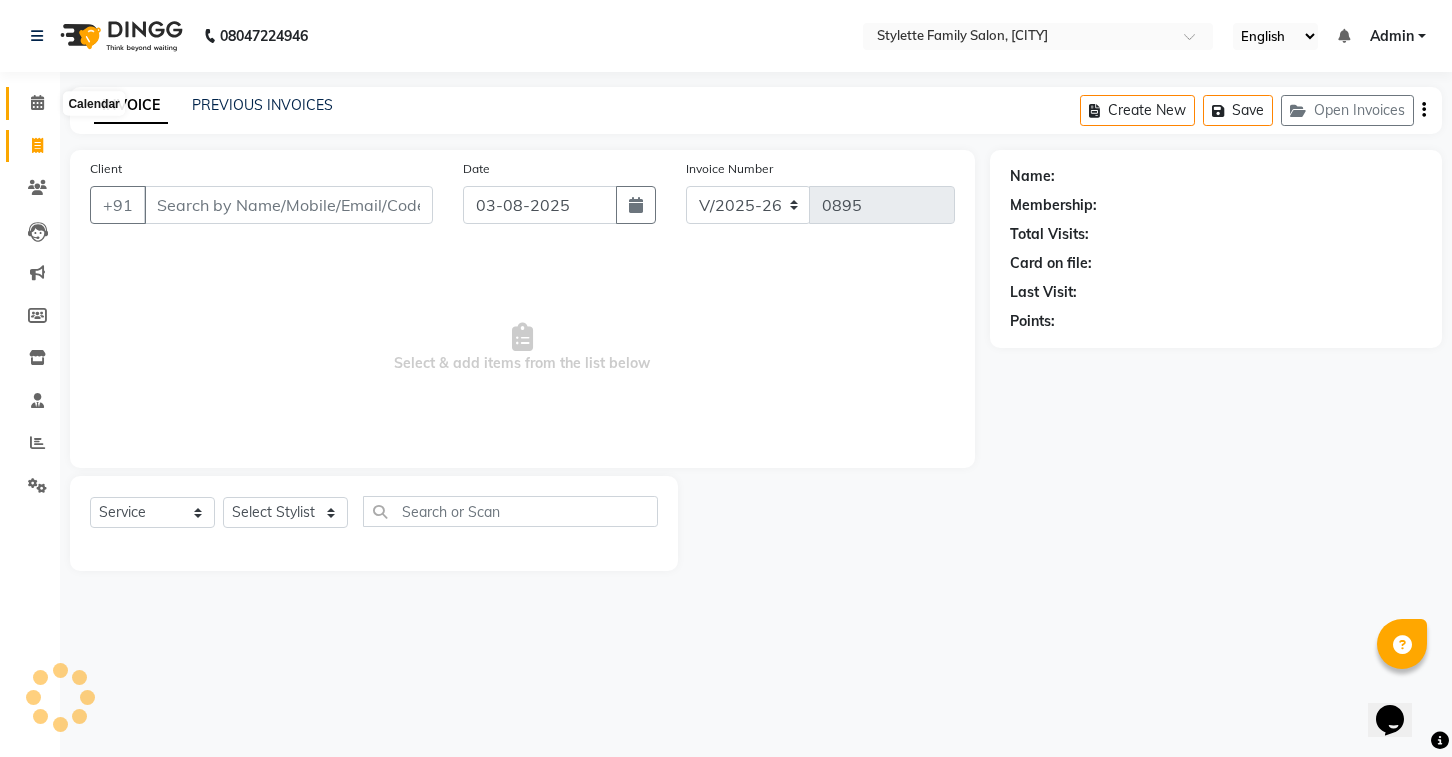 click 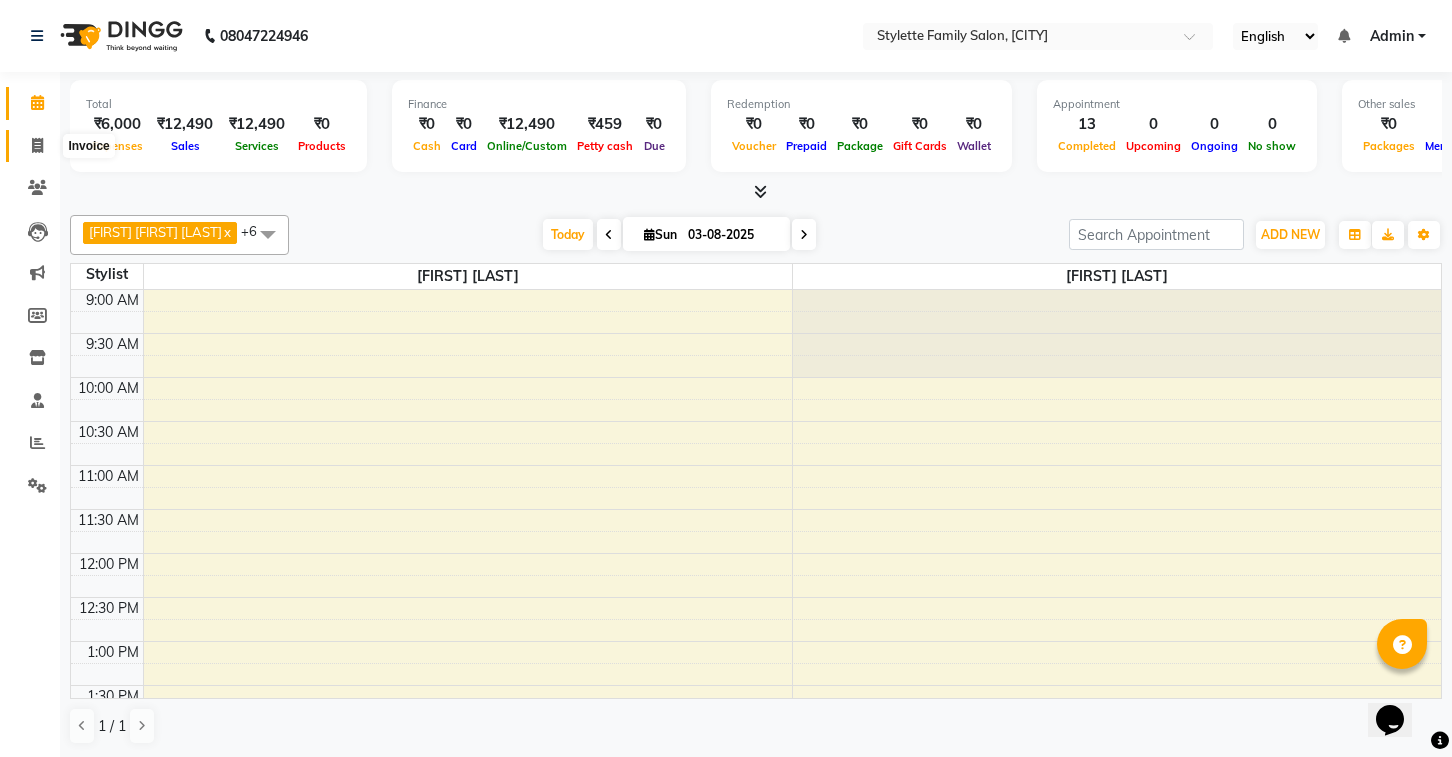 click 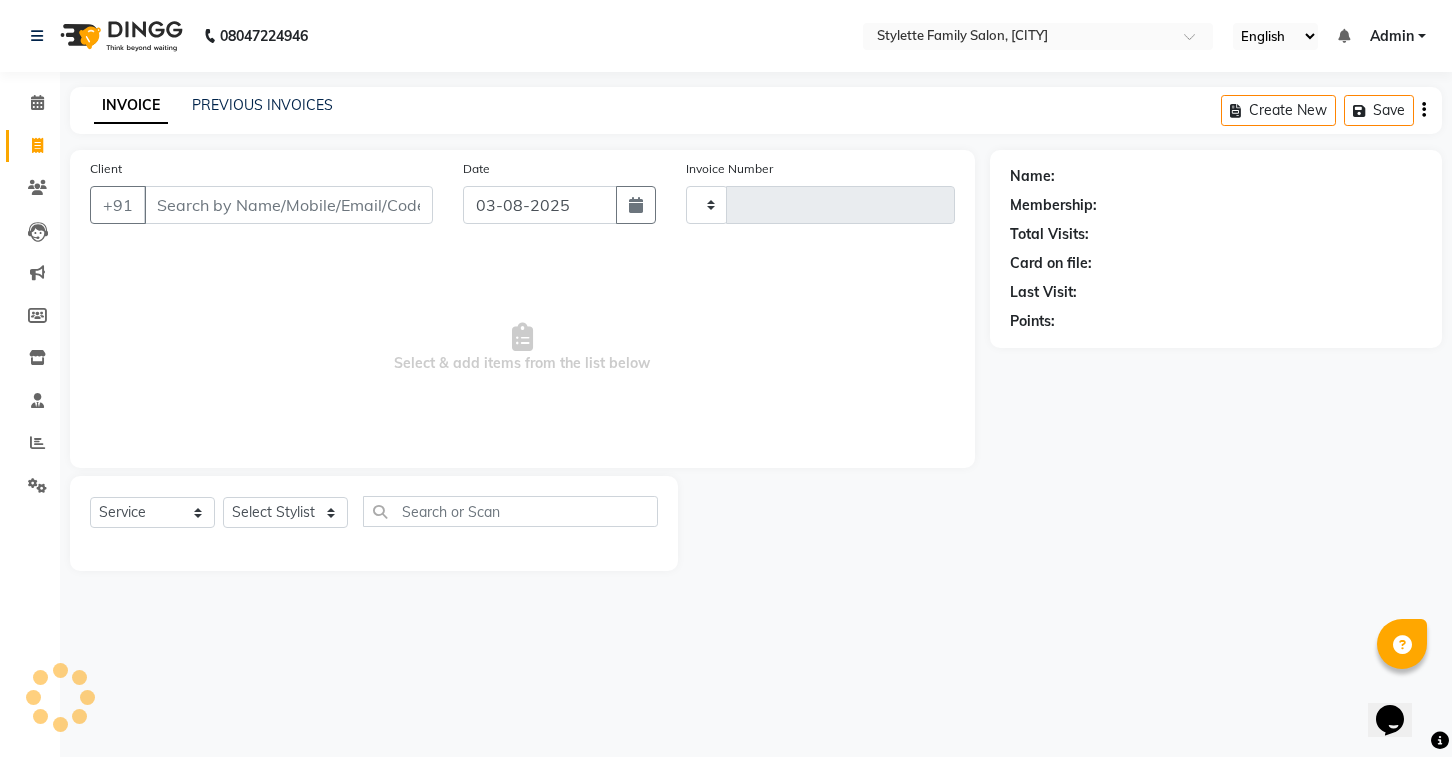 type on "0895" 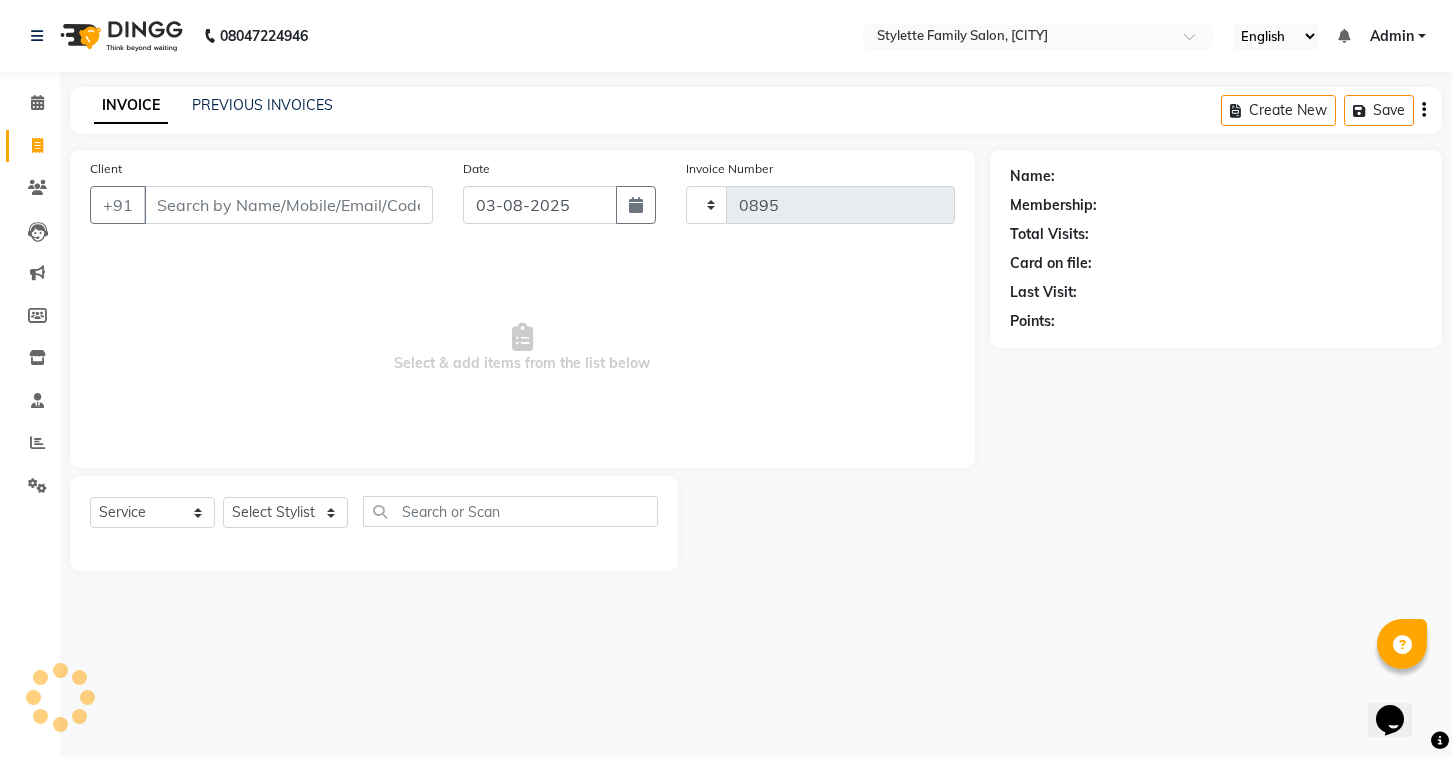 select on "6990" 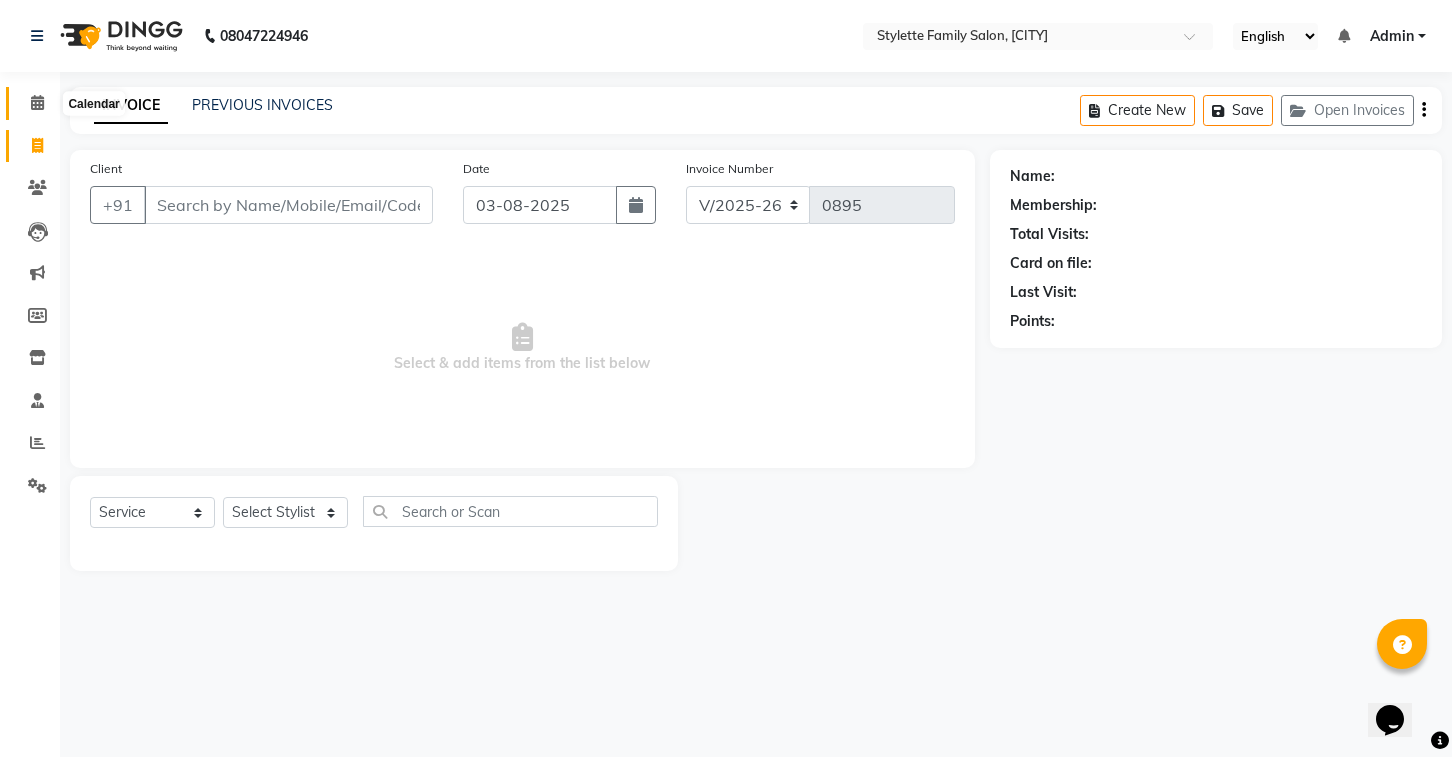 click 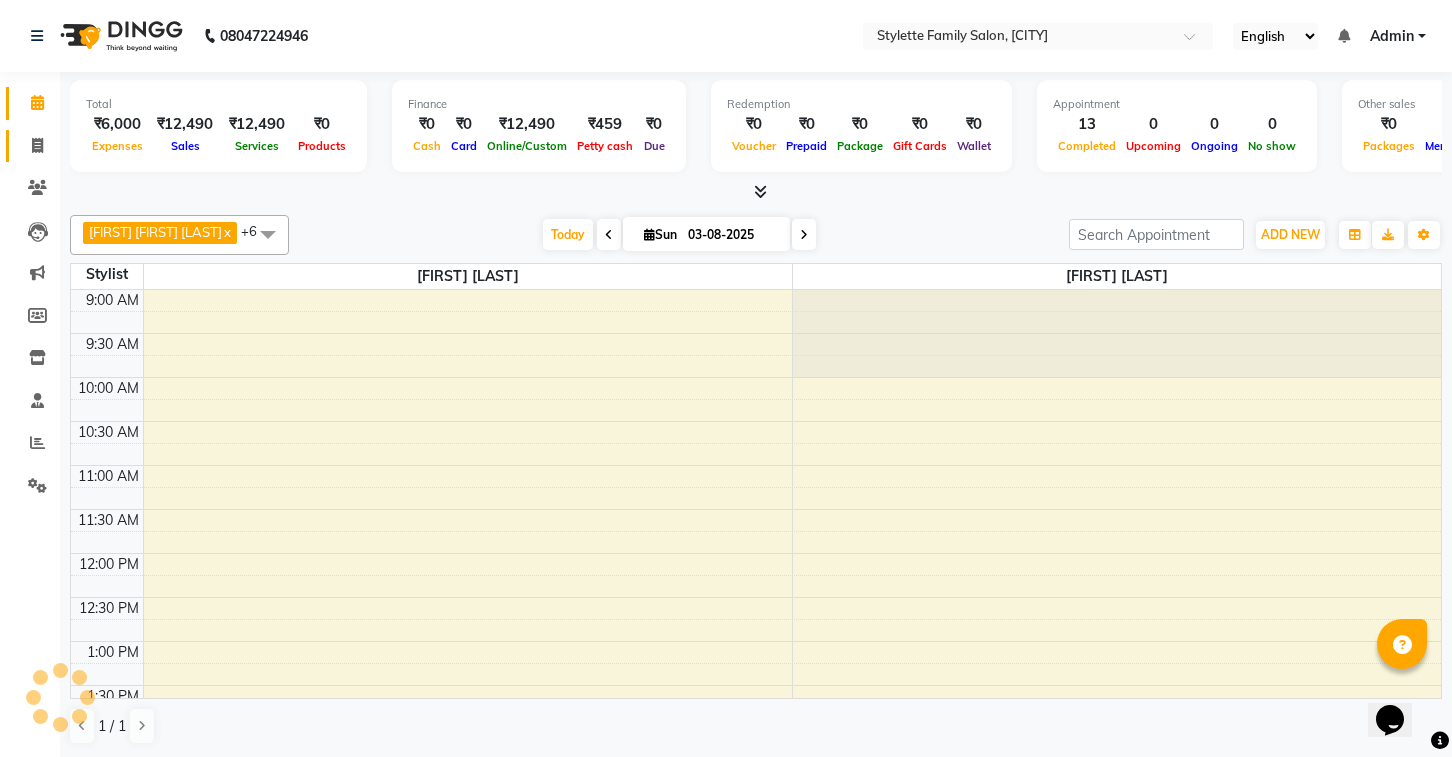 scroll, scrollTop: 784, scrollLeft: 0, axis: vertical 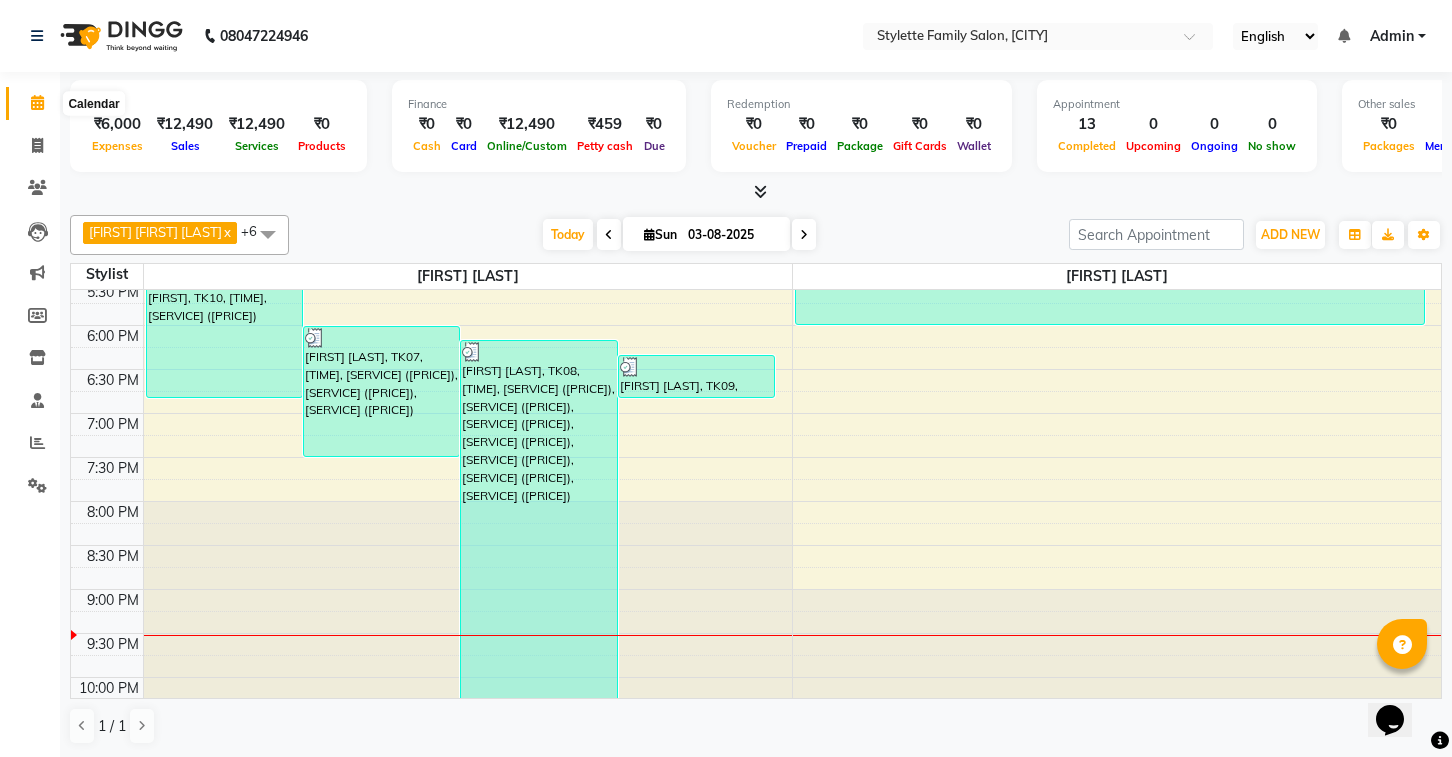 click 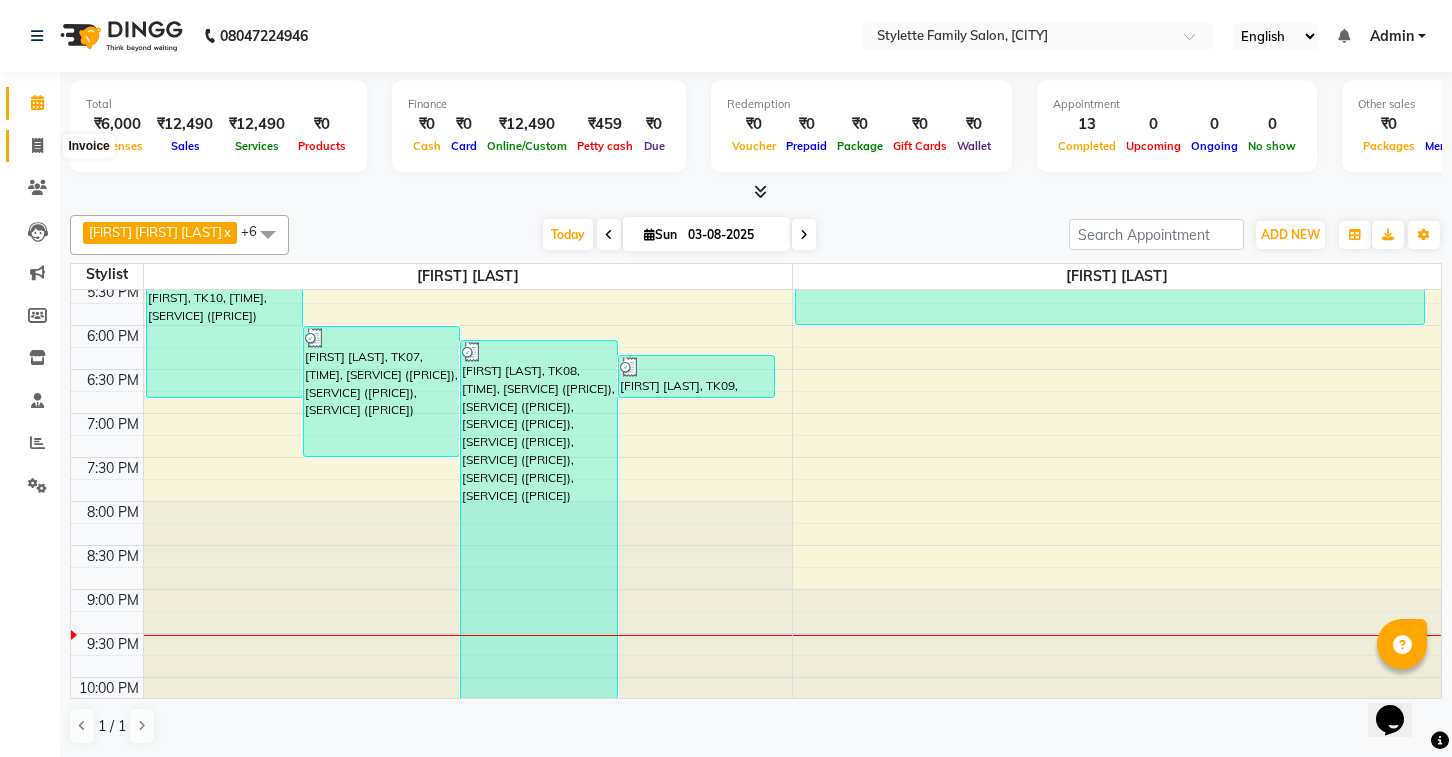 click 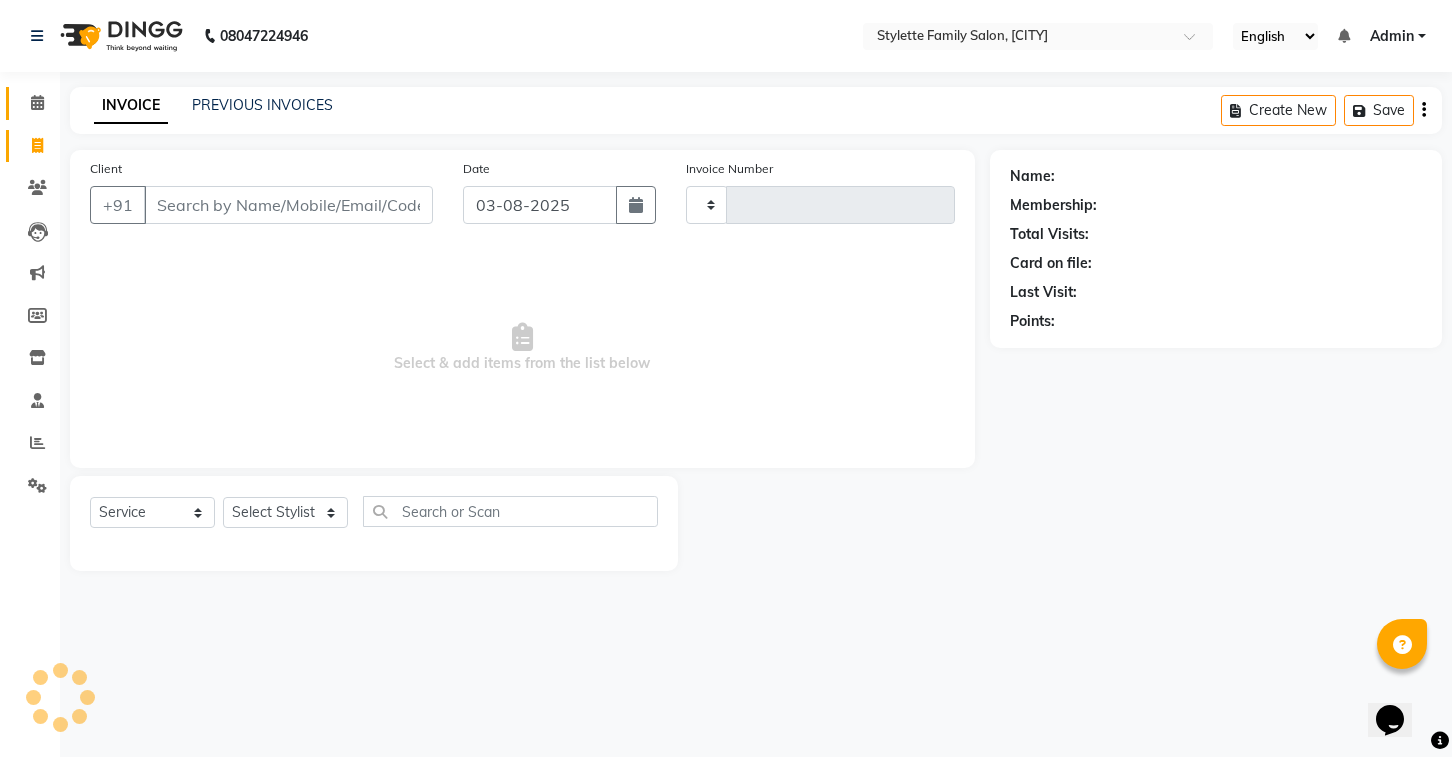 type on "0895" 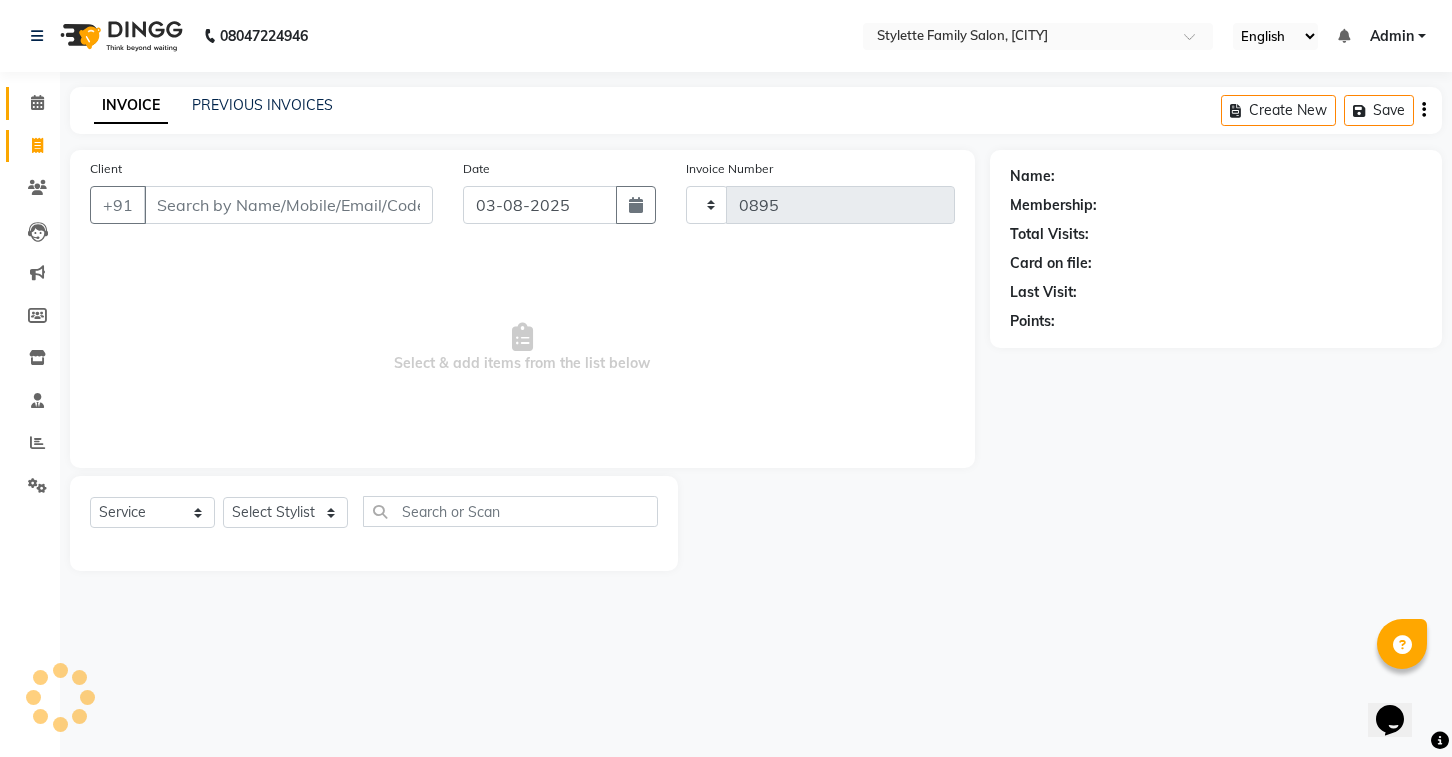 select on "6990" 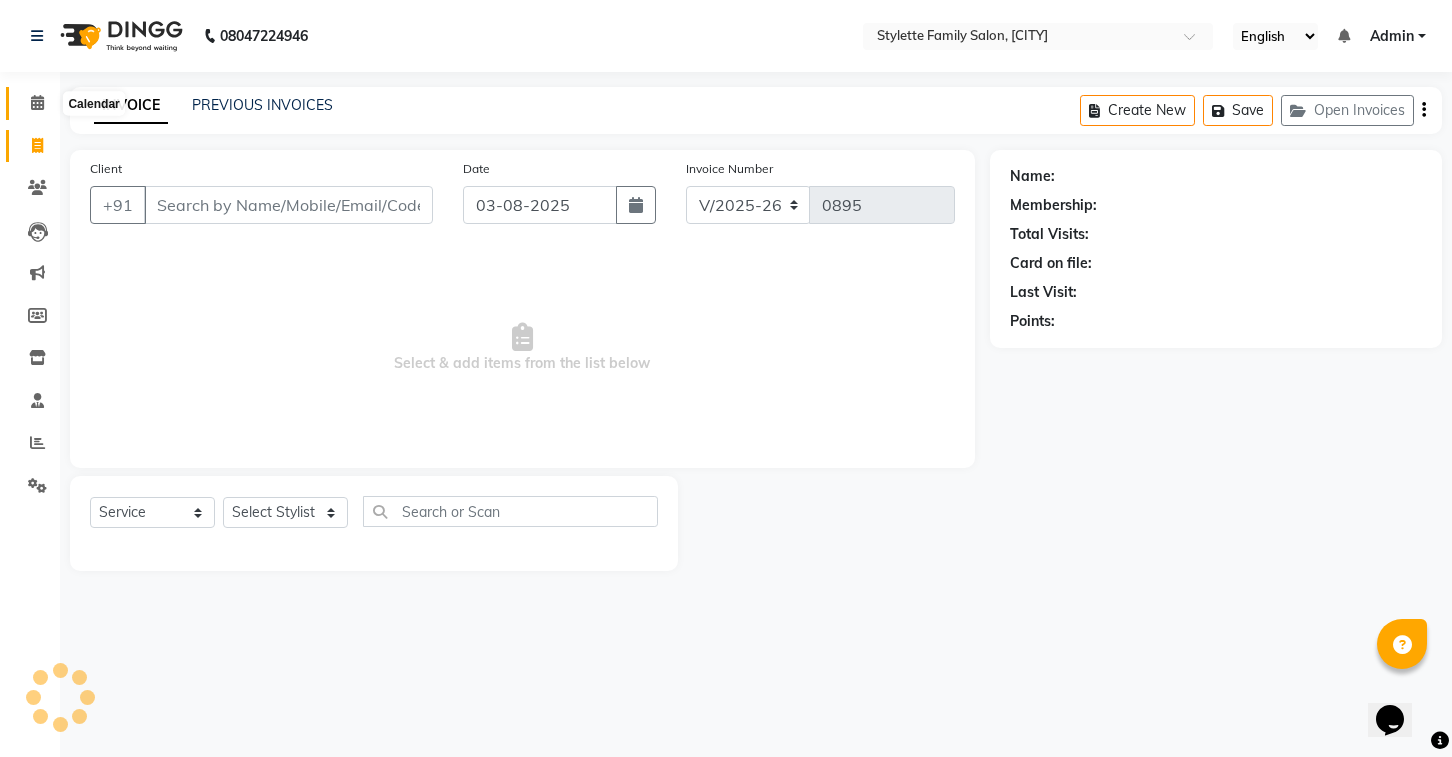 click 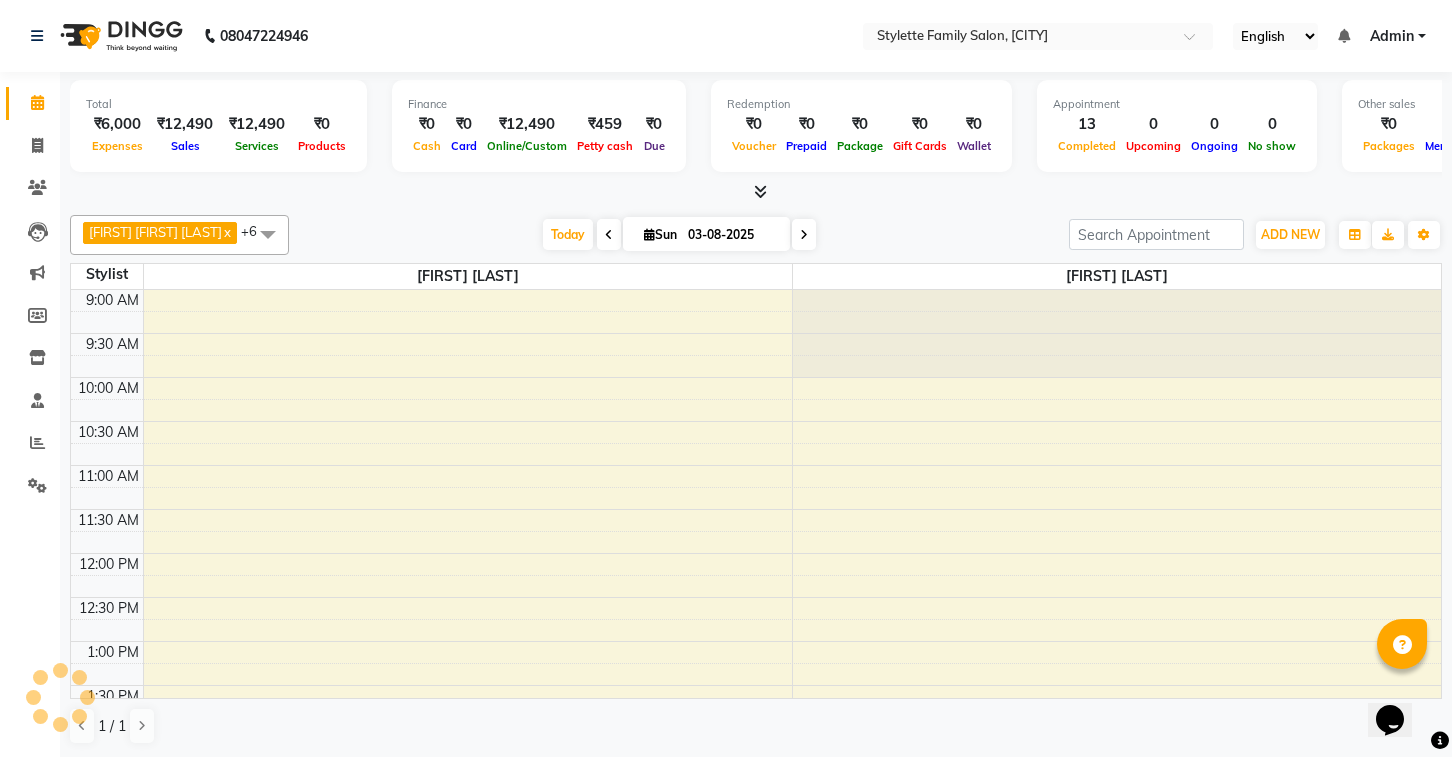 scroll, scrollTop: 0, scrollLeft: 0, axis: both 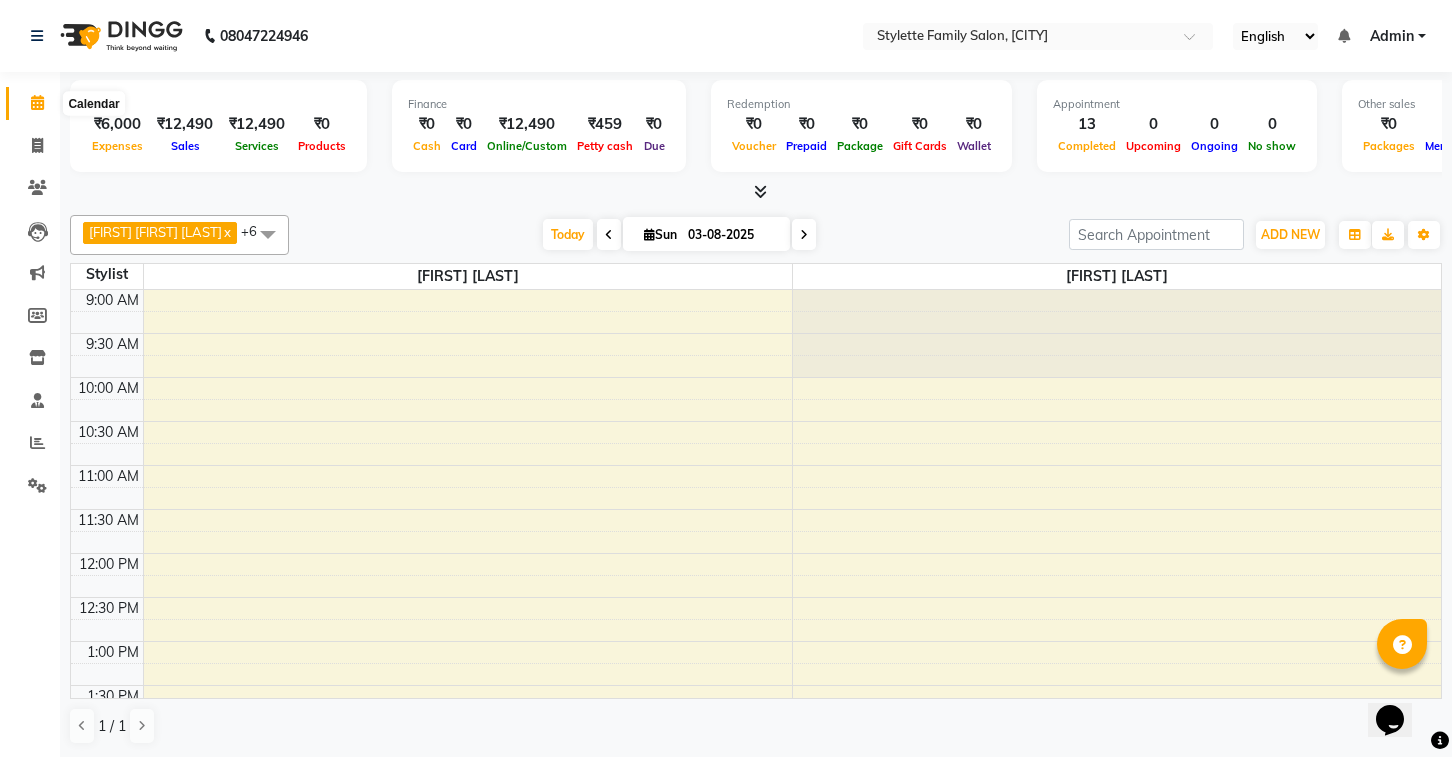 click 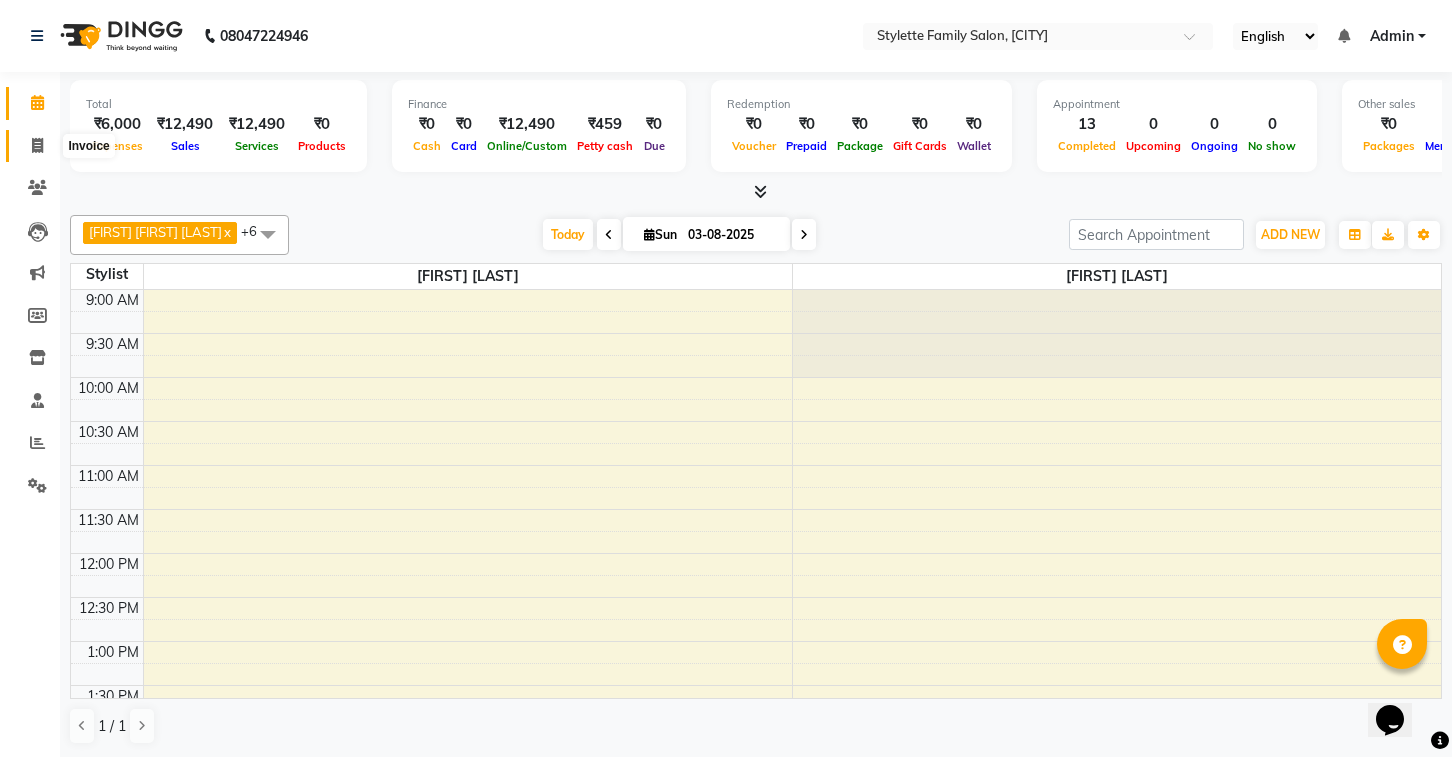 click 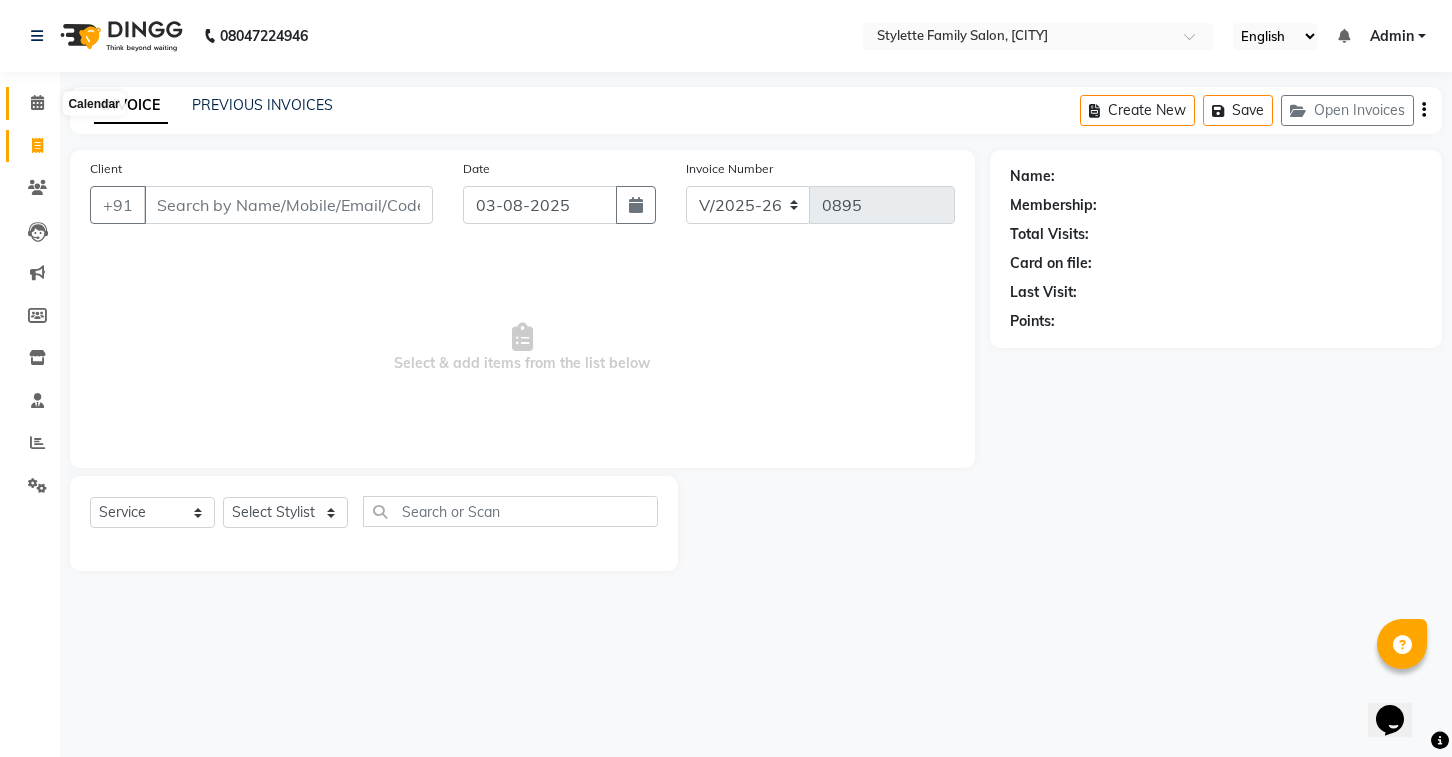 click 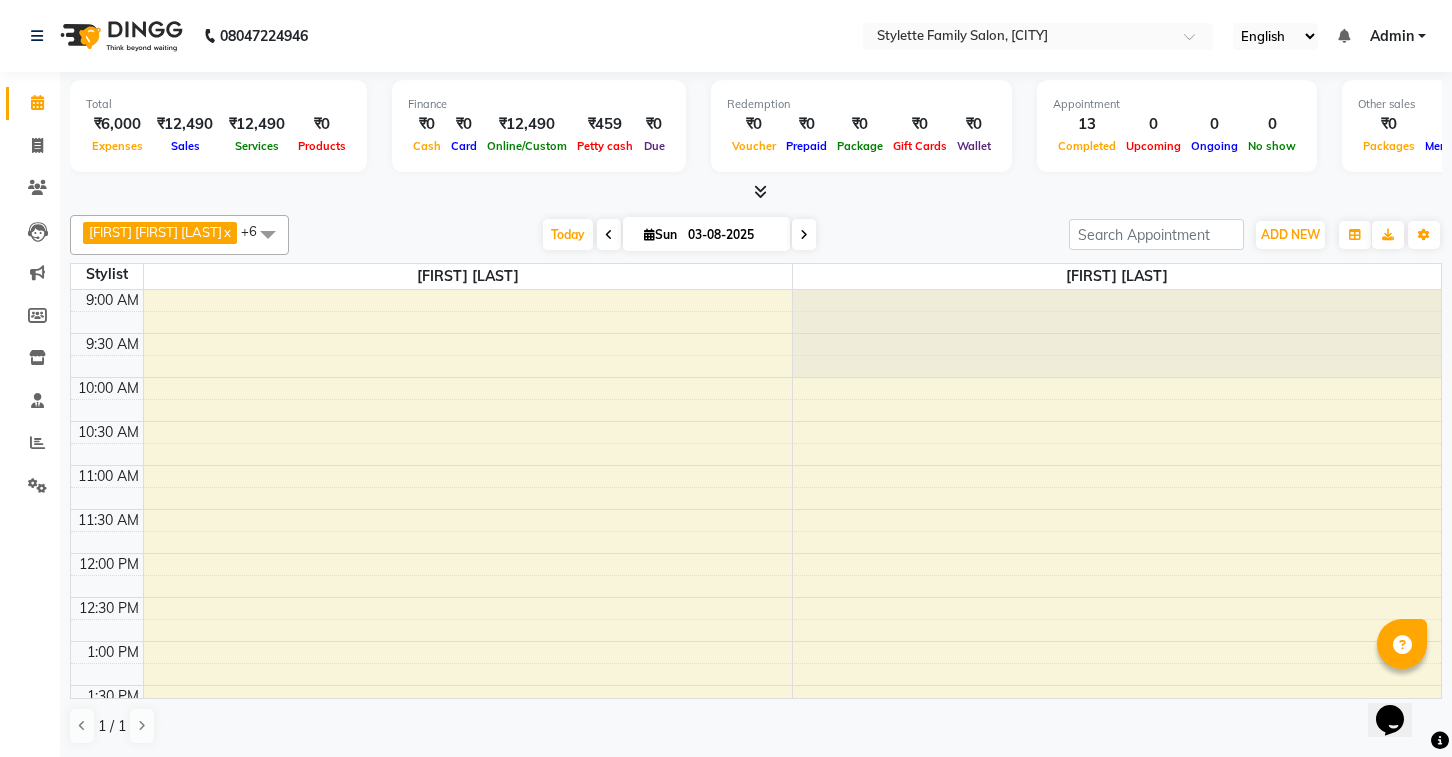 scroll, scrollTop: 784, scrollLeft: 0, axis: vertical 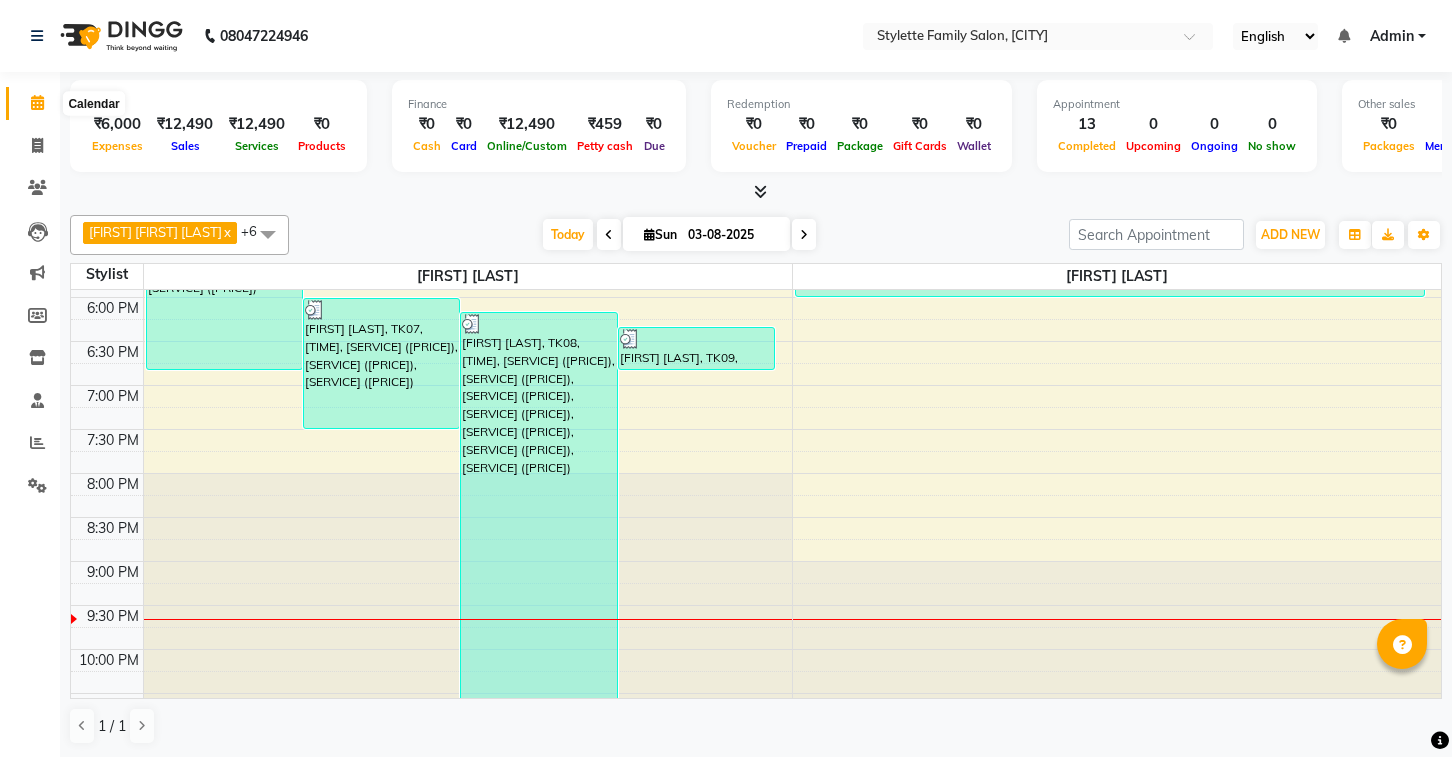 click 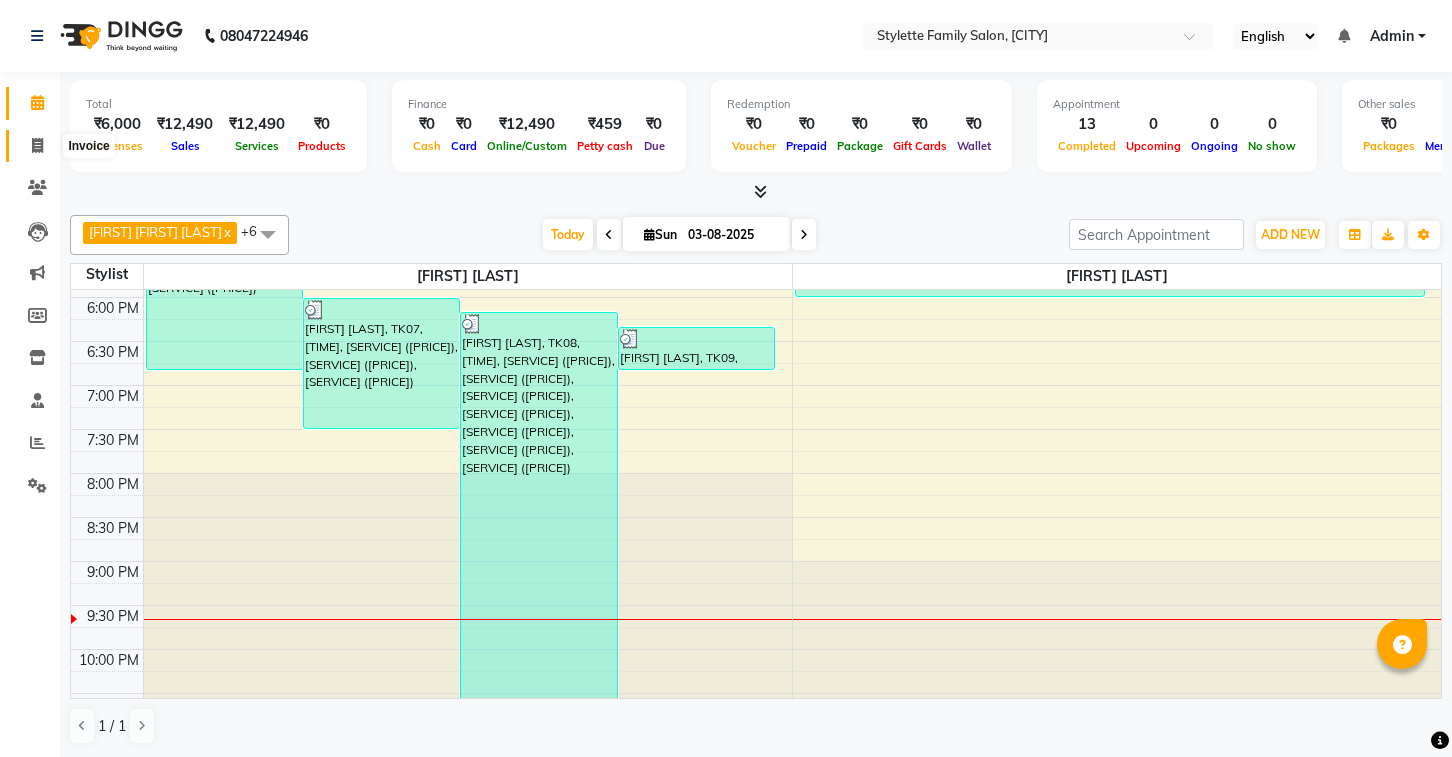 click 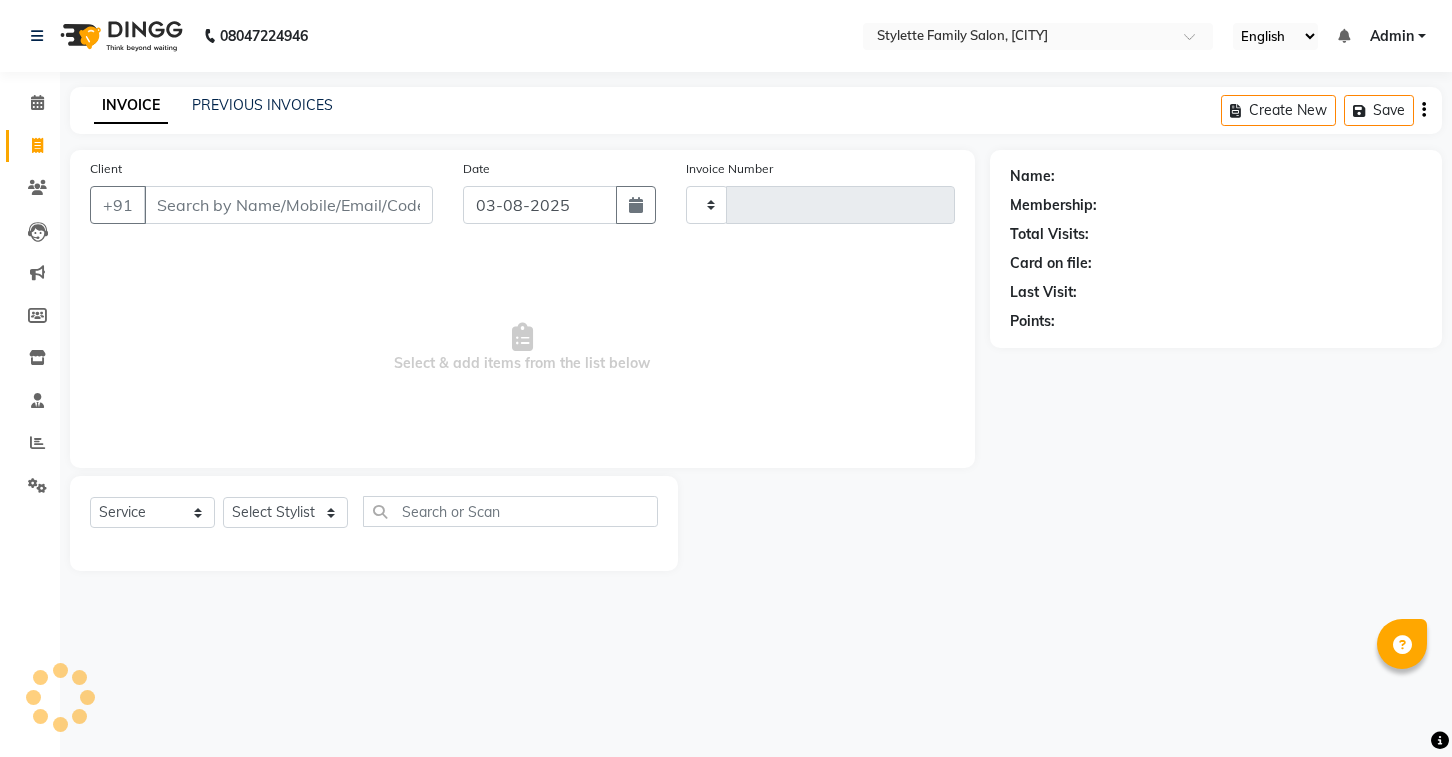 type on "0895" 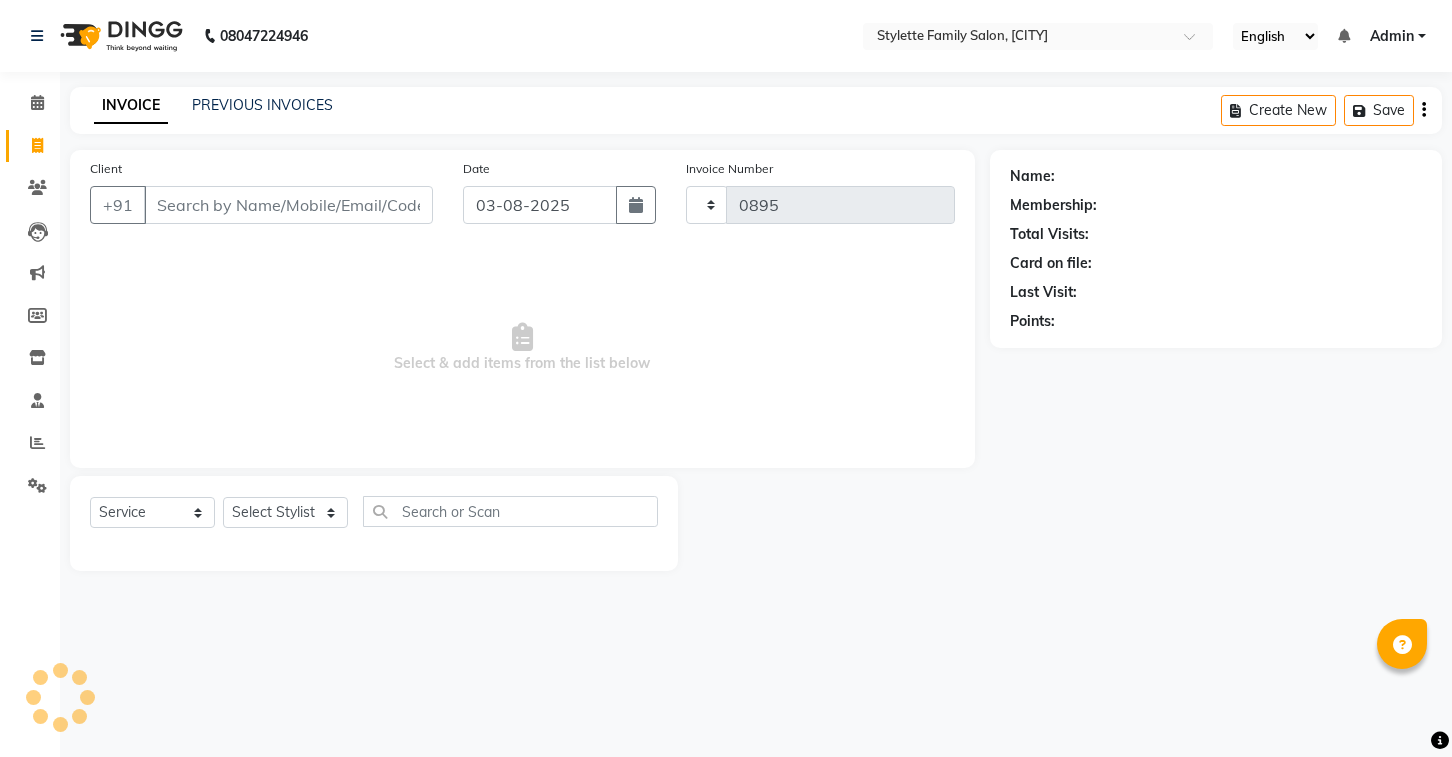 select on "6990" 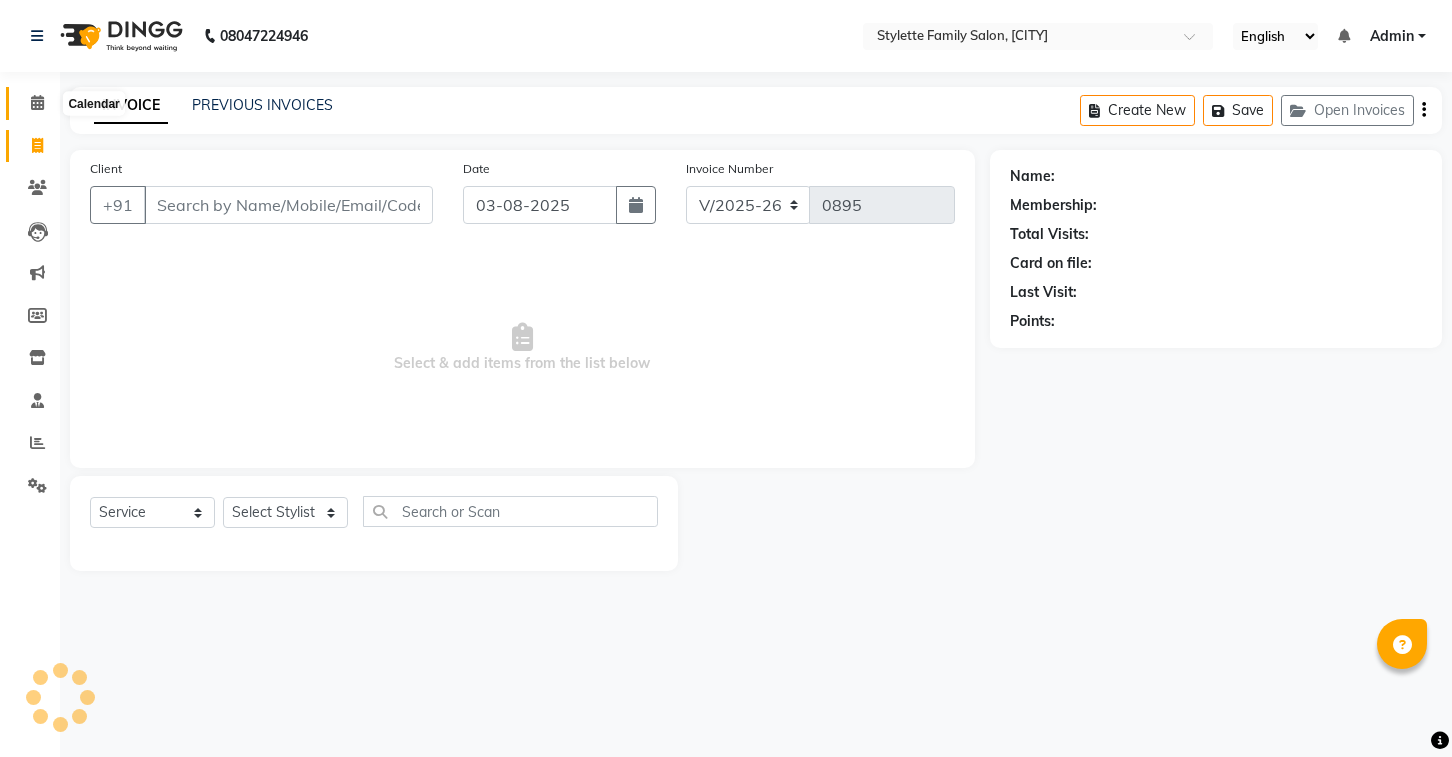 click 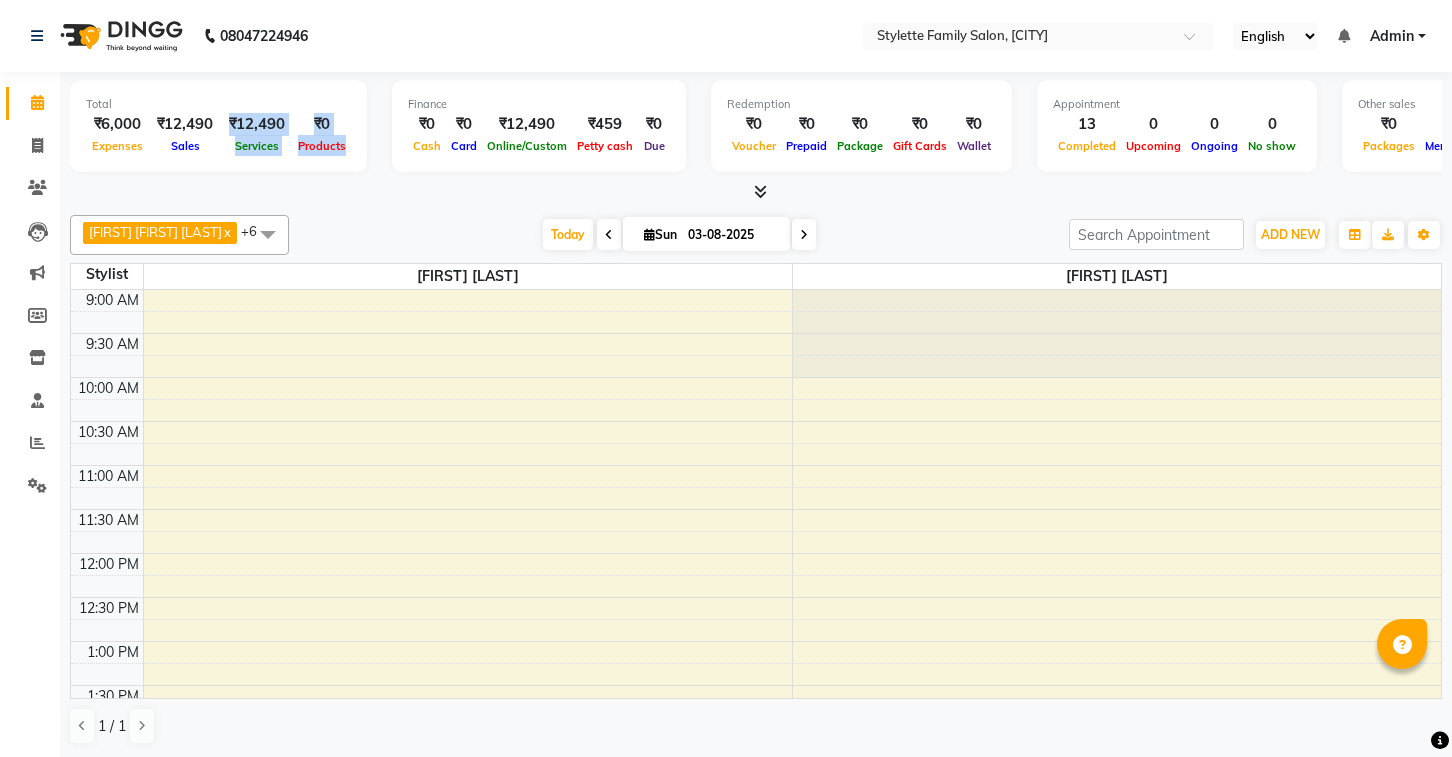 click on "Total  ₹6,000  Expenses ₹12,490  Sales ₹12,490  Services ₹0  Products Finance  ₹0  Cash ₹0  Card ₹12,490  Online/Custom ₹459 Petty cash ₹0 Due  Redemption  ₹0 Voucher ₹0 Prepaid ₹0 Package ₹0  Gift Cards ₹0  Wallet  Appointment  13 Completed 0 Upcoming 0 Ongoing 0 No show  Other sales  ₹0  Packages ₹0  Memberships ₹0  Vouchers ₹0  Prepaids ₹0  Gift Cards" at bounding box center (756, 129) 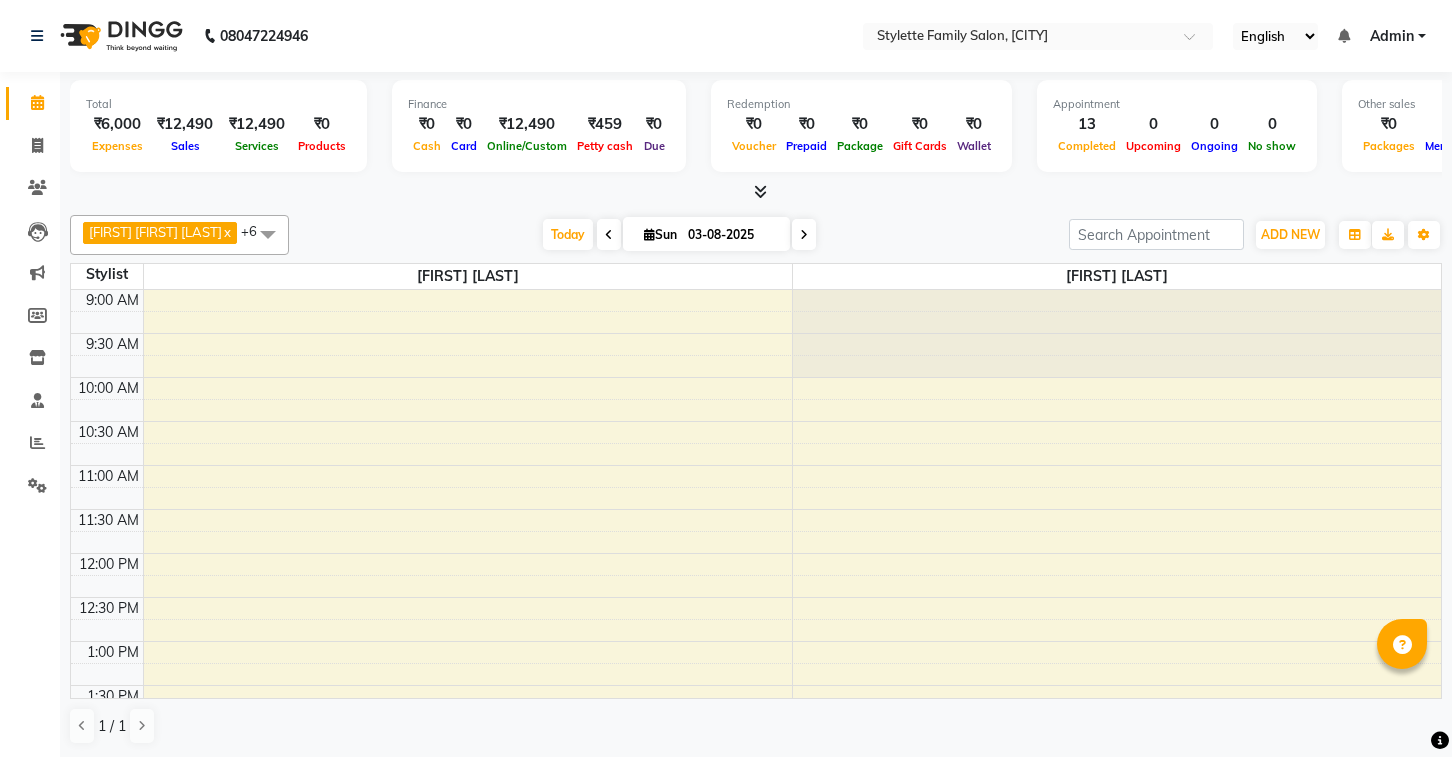 click on "Total  ₹6,000  Expenses ₹12,490  Sales ₹12,490  Services ₹0  Products Finance  ₹0  Cash ₹0  Card ₹12,490  Online/Custom ₹459 Petty cash ₹0 Due  Redemption  ₹0 Voucher ₹0 Prepaid ₹0 Package ₹0  Gift Cards ₹0  Wallet  Appointment  13 Completed 0 Upcoming 0 Ongoing 0 No show  Other sales  ₹0  Packages ₹0  Memberships ₹0  Vouchers ₹0  Prepaids ₹0  Gift Cards [FIRST] [FIRST] [LAST]  x [FIRST] [LAST]   x [FIRST] [LAST]   x [FIRST] [LAST]   x [FIRST] [FIRST] [LAST]  x [FIRST] [FIRST] [LAST]  x [FIRST] [LAST]  x +6 UnSelect All [FIRST] [LAST] [FIRST] [LAST]  [FIRST] [LAST]  Stylette [FIRST] [FIRST] [LAST] [FIRST] [LAST] [FIRST] [LAST] Today  Sun 03-08-2025 Toggle Dropdown Add Appointment Add Invoice Add Expense Add Attendance Add Client Add Transaction Toggle Dropdown Add Appointment Add Invoice Add Expense Add Attendance Add Client ADD NEW Toggle Dropdown Add Appointment Add Invoice Add Expense Add Attendance Add Client Add Transaction [FIRST] [FIRST] [LAST]  x [FIRST] [LAST]   x x x x x" 